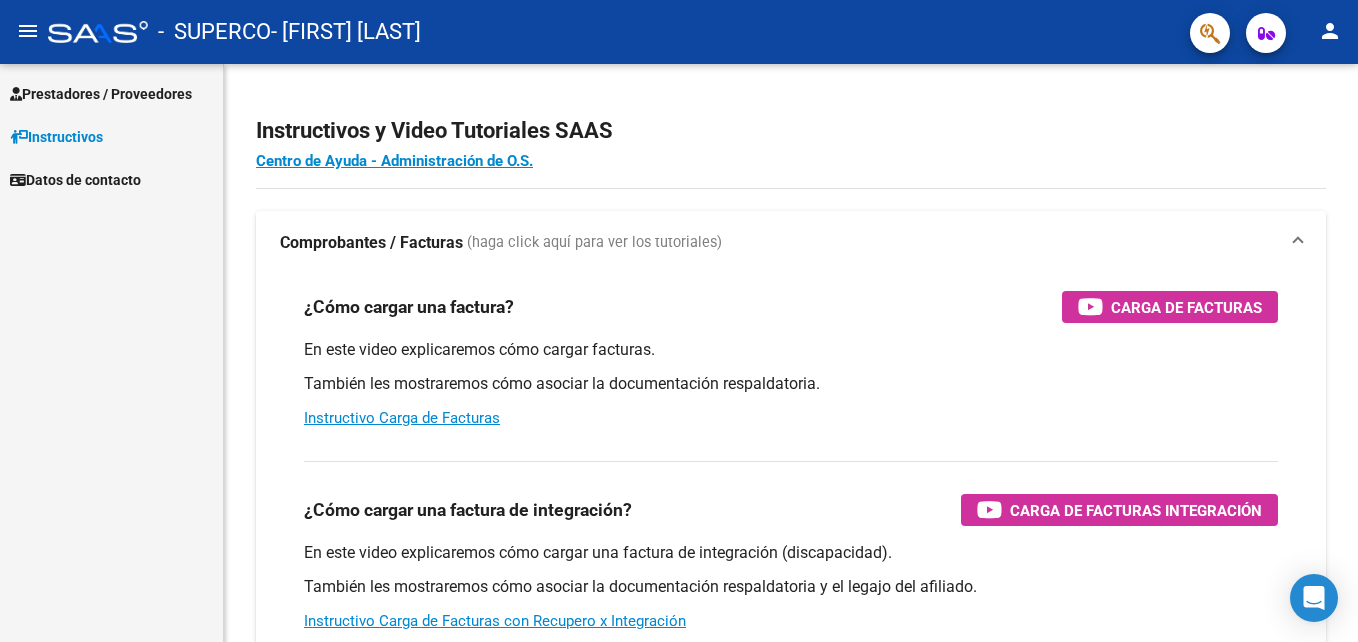 scroll, scrollTop: 0, scrollLeft: 0, axis: both 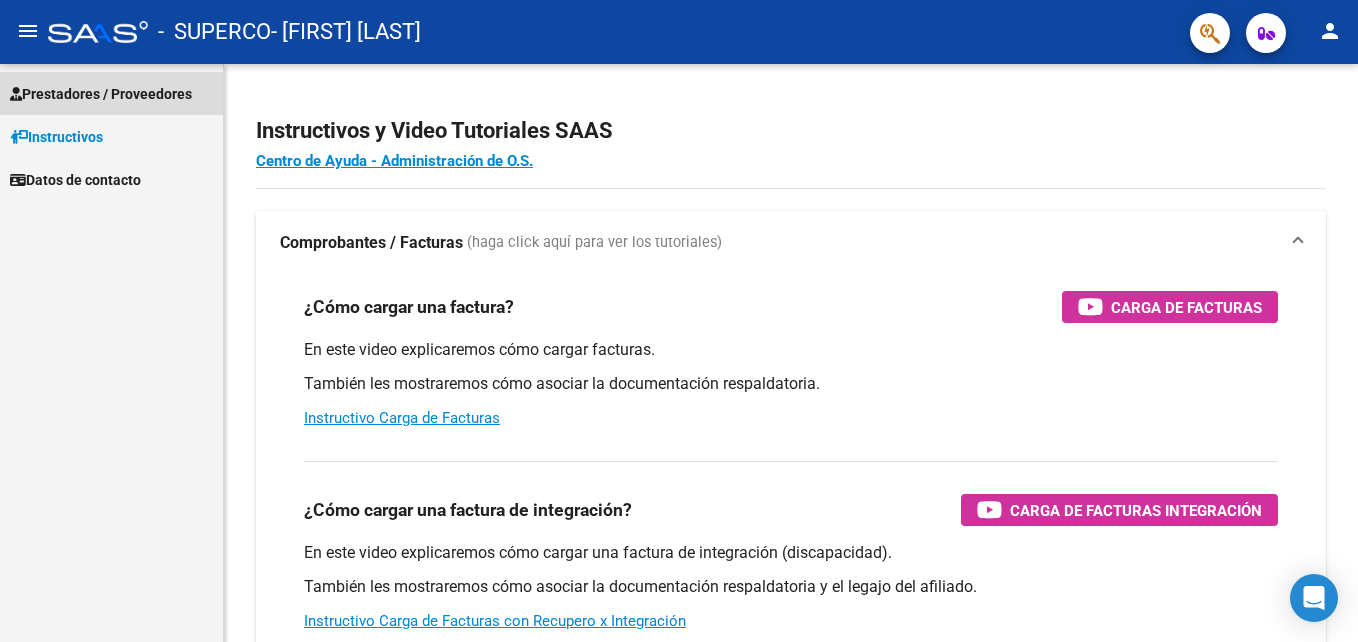 click on "Prestadores / Proveedores" at bounding box center [101, 94] 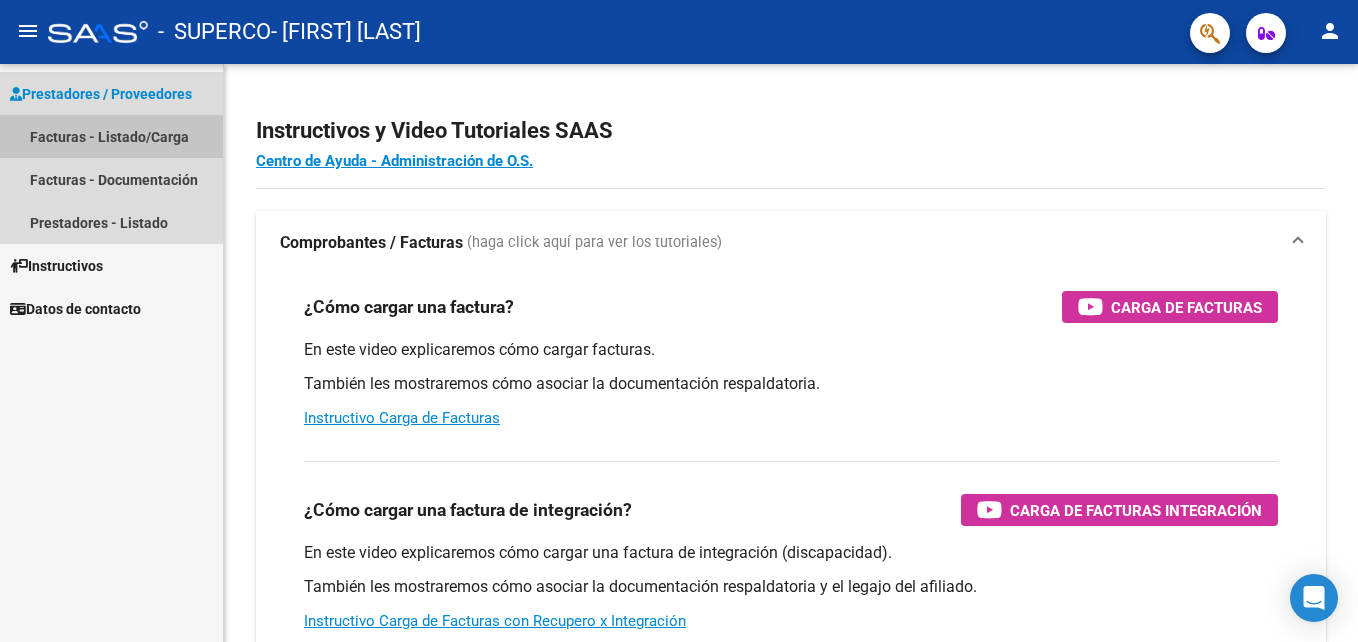 click on "Facturas - Listado/Carga" at bounding box center (111, 136) 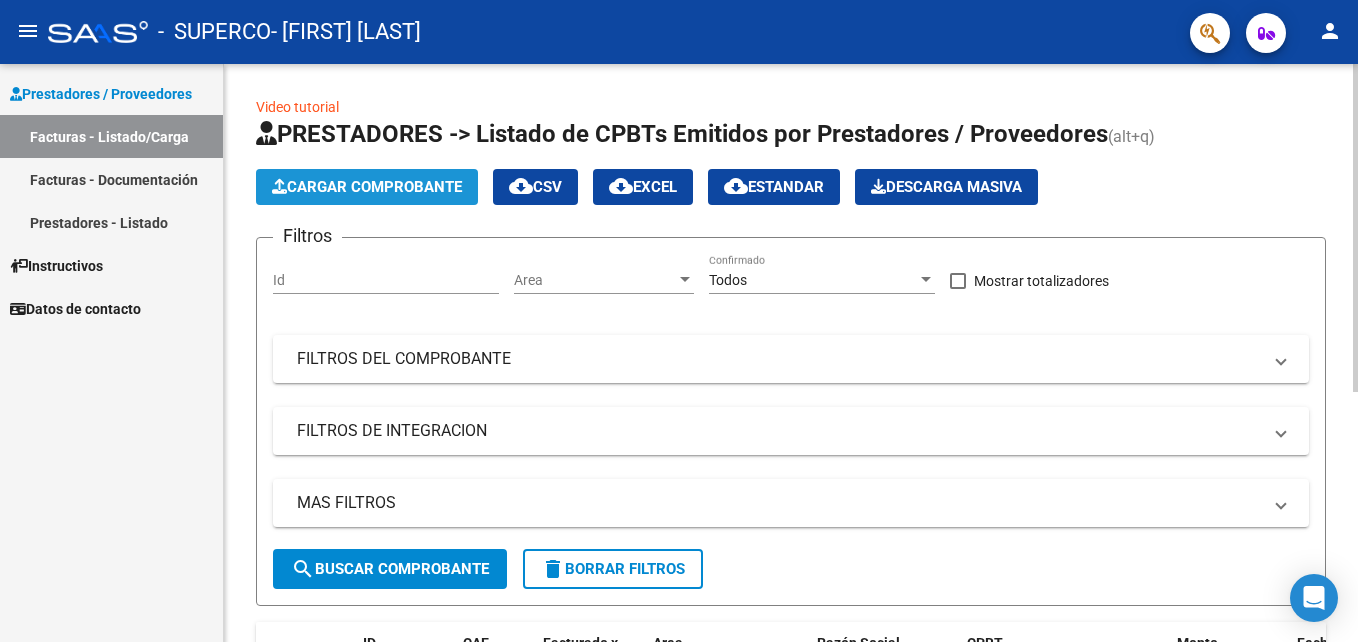 click on "Cargar Comprobante" 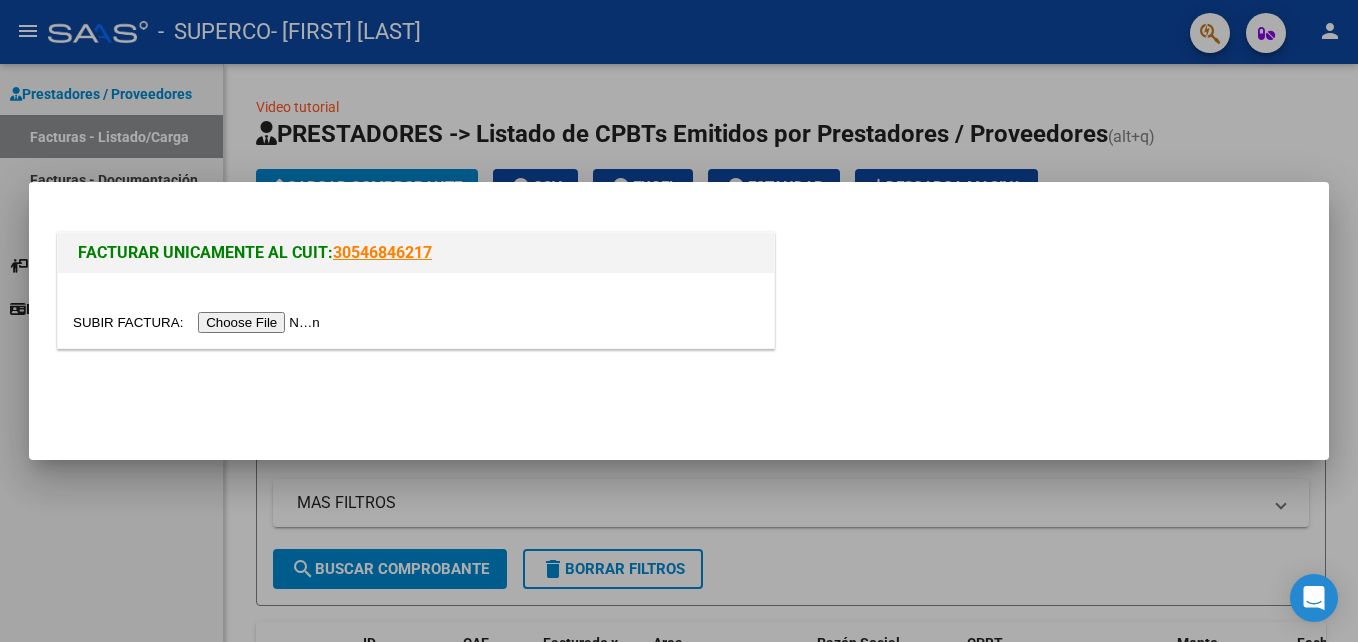 click at bounding box center (199, 322) 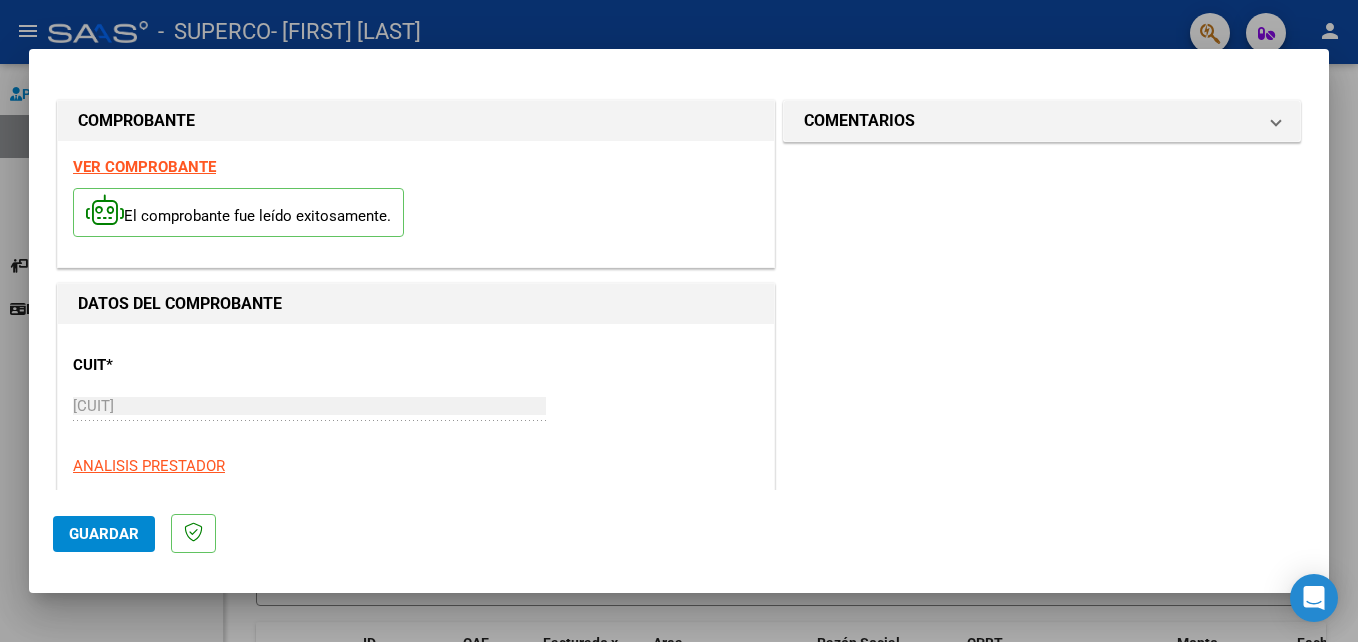 click on "DATOS DEL COMPROBANTE" at bounding box center [416, 304] 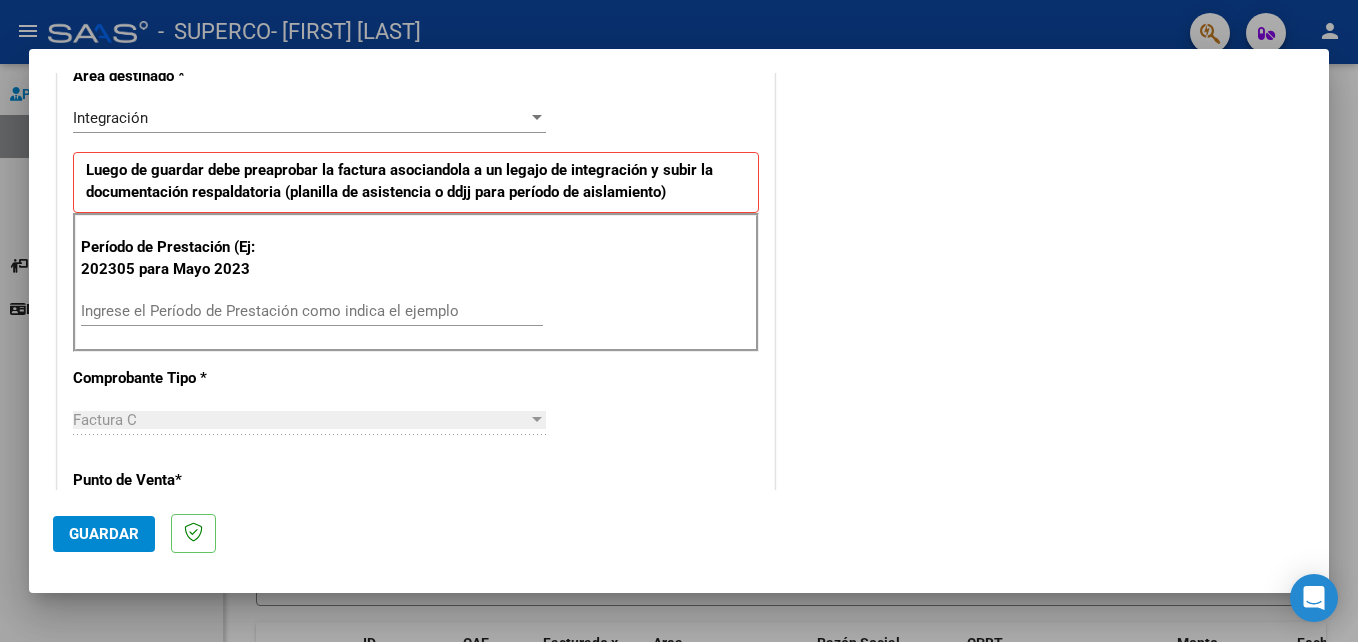scroll, scrollTop: 451, scrollLeft: 0, axis: vertical 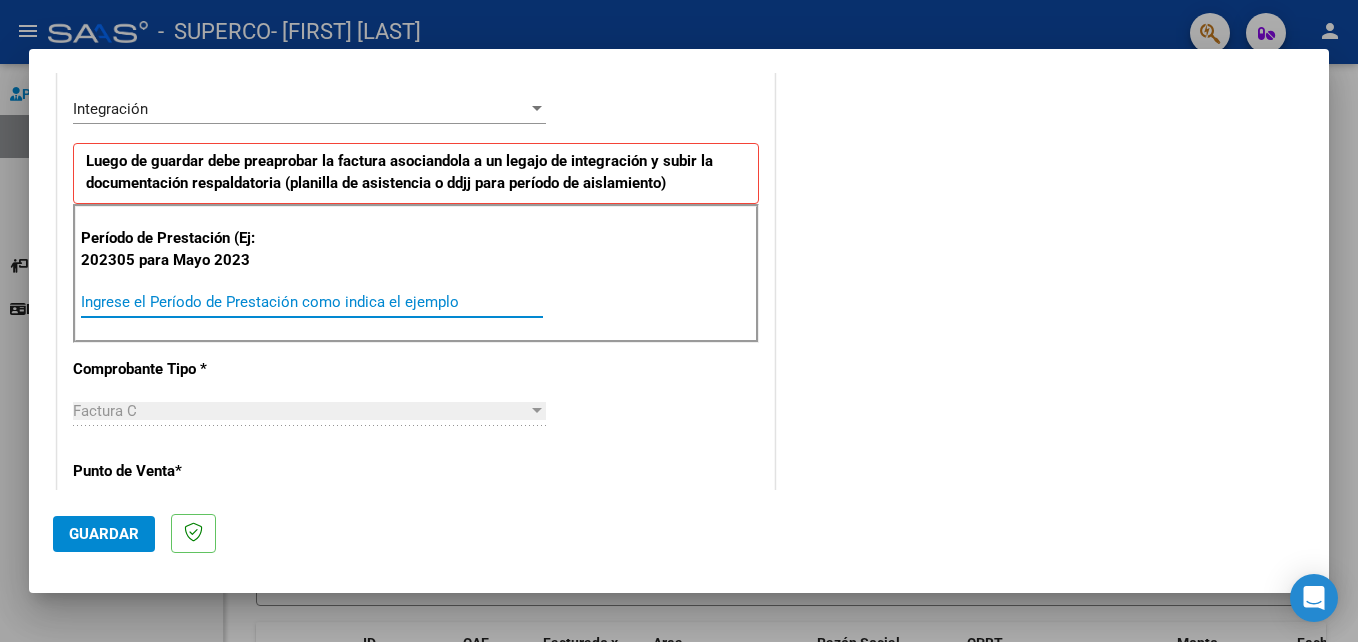 click on "Ingrese el Período de Prestación como indica el ejemplo" at bounding box center (312, 302) 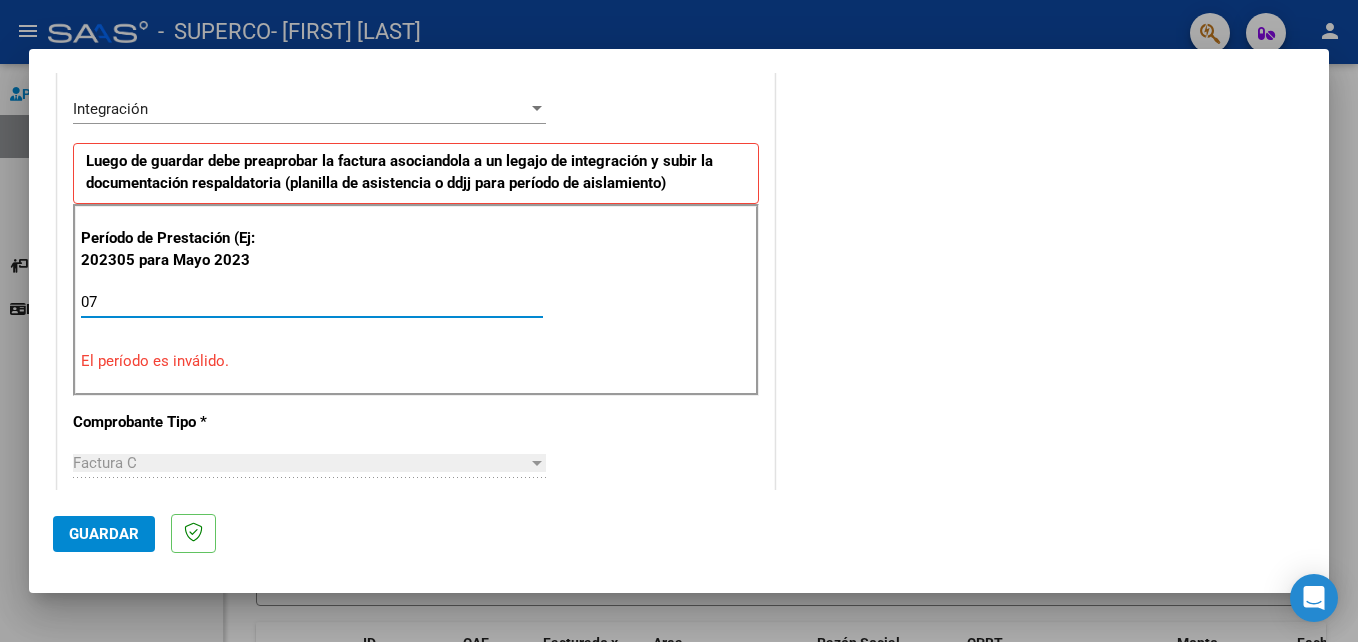 type on "0" 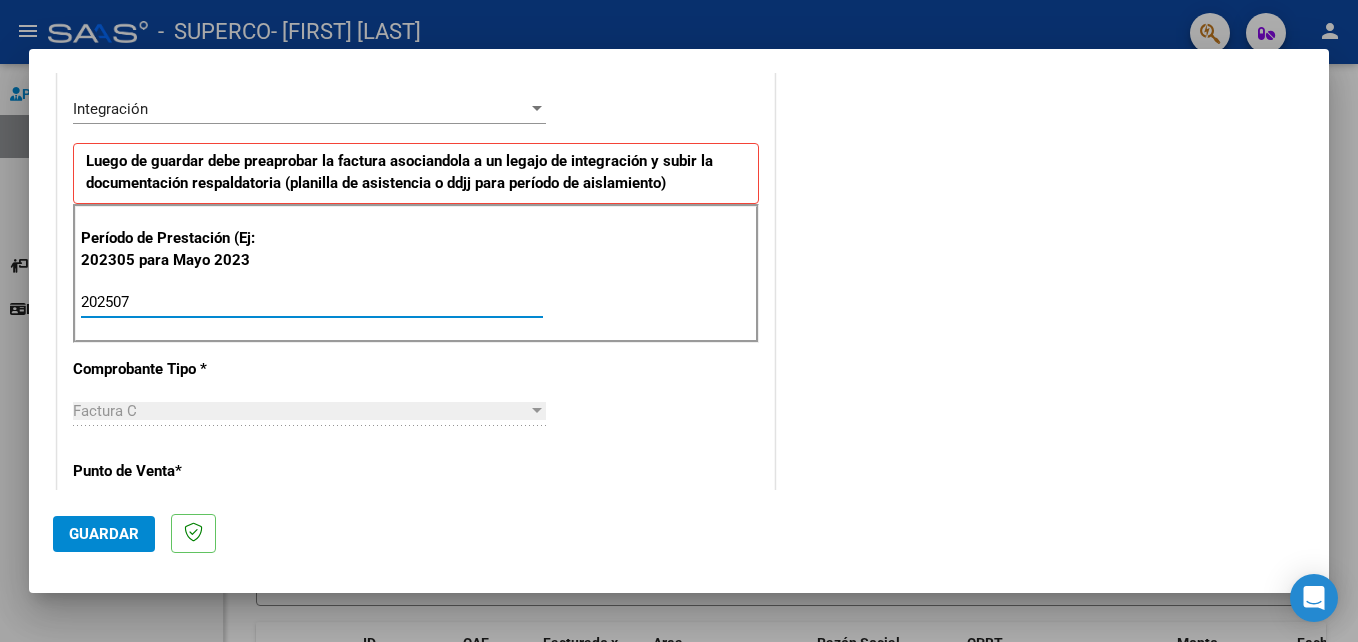 type on "202507" 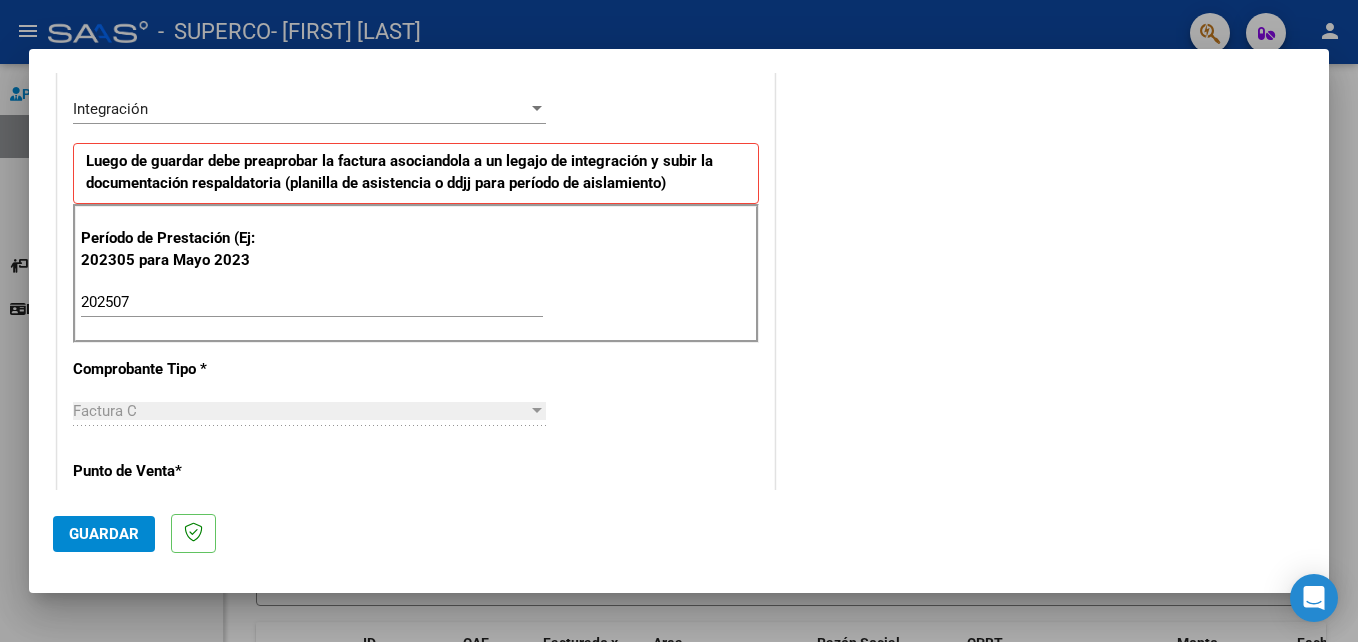 scroll, scrollTop: 1251, scrollLeft: 0, axis: vertical 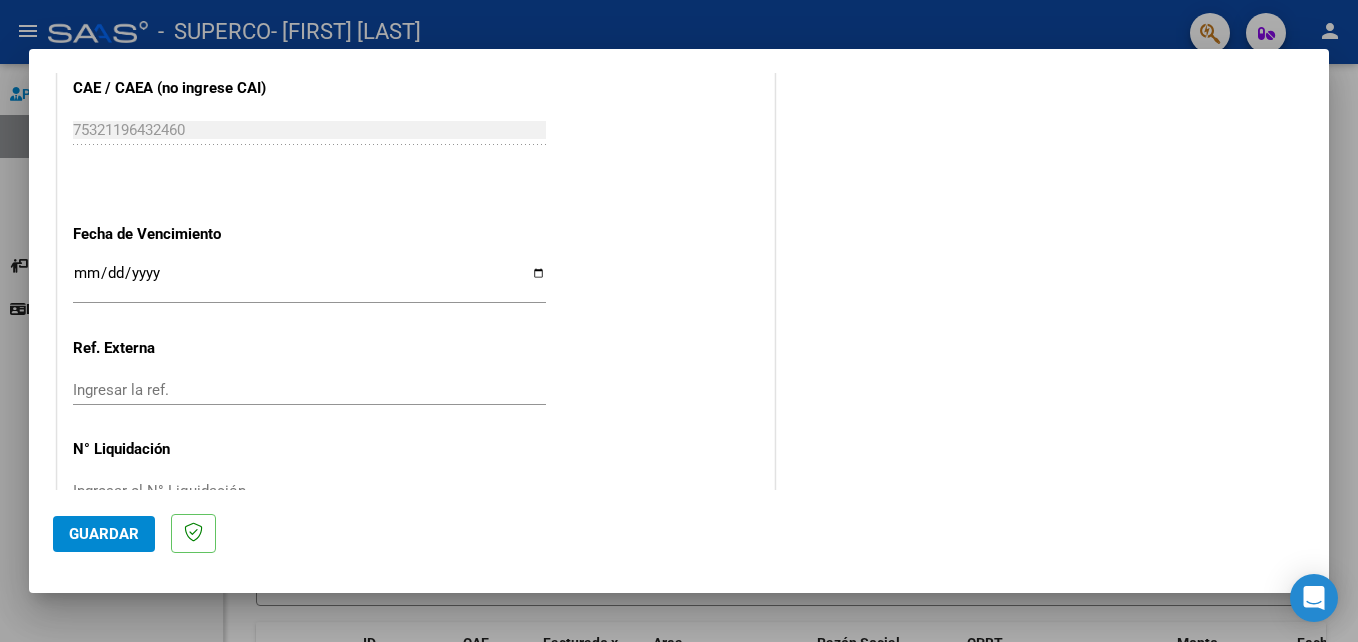 click on "COMENTARIOS Comentarios del Prestador / Gerenciador:" at bounding box center (1042, -305) 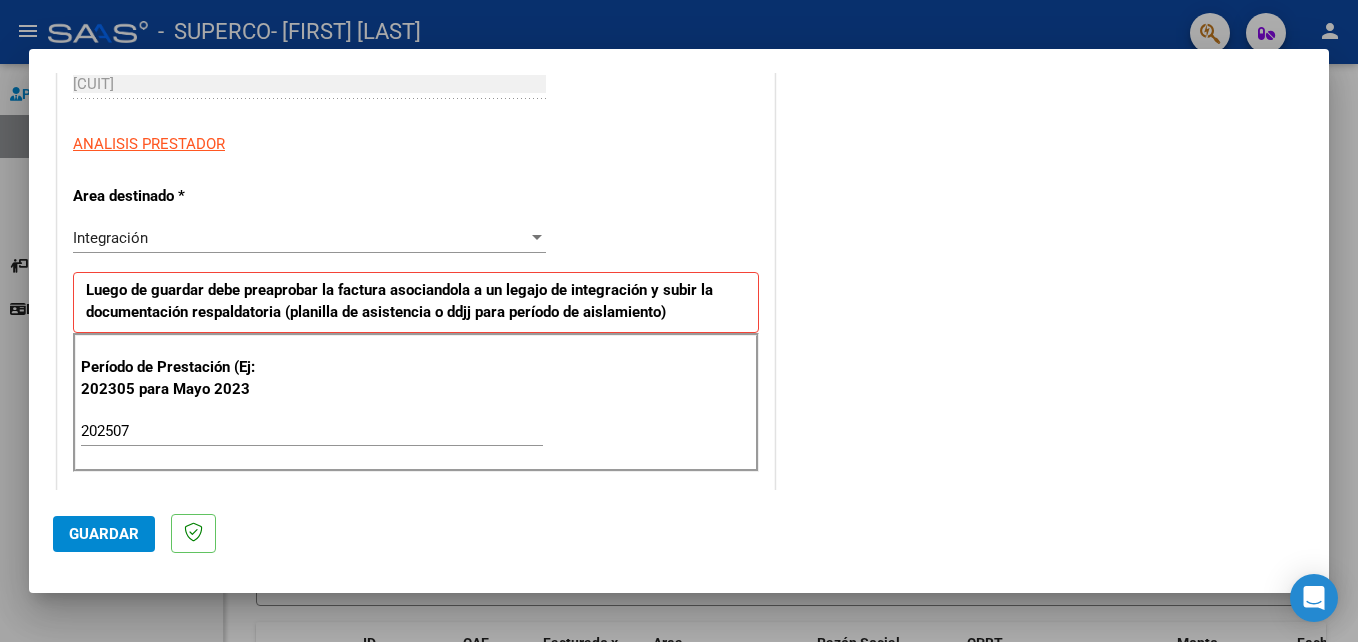 scroll, scrollTop: 57, scrollLeft: 0, axis: vertical 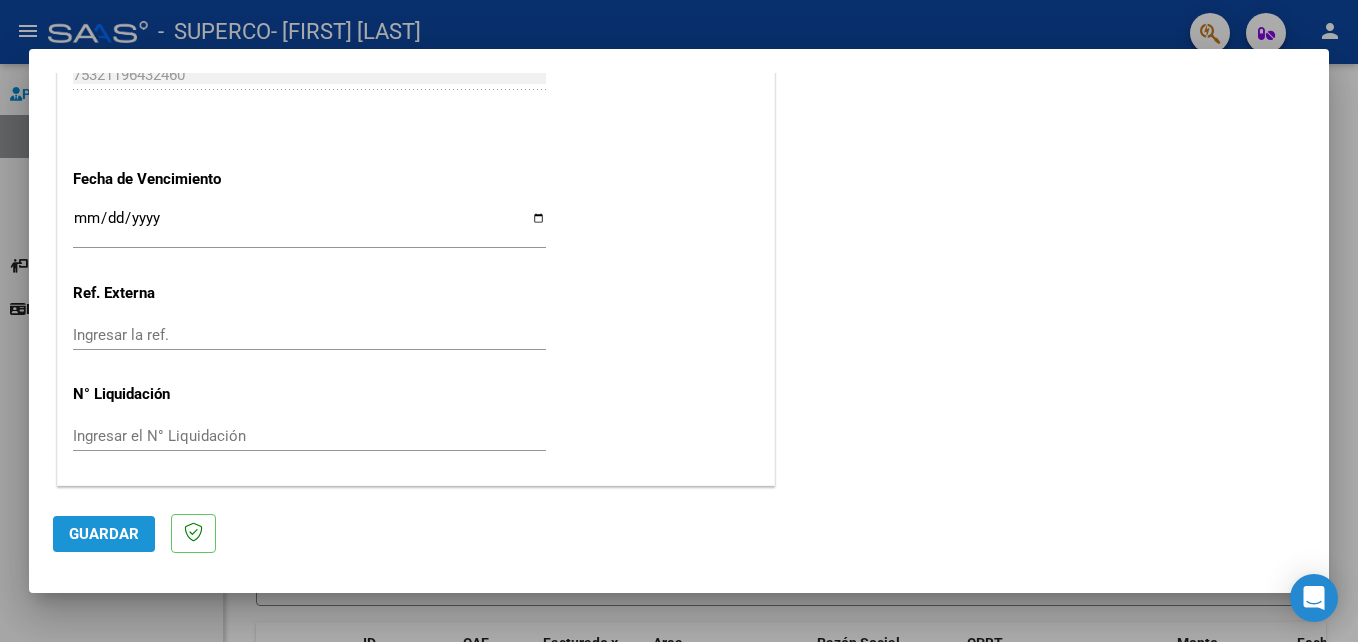 click on "Guardar" 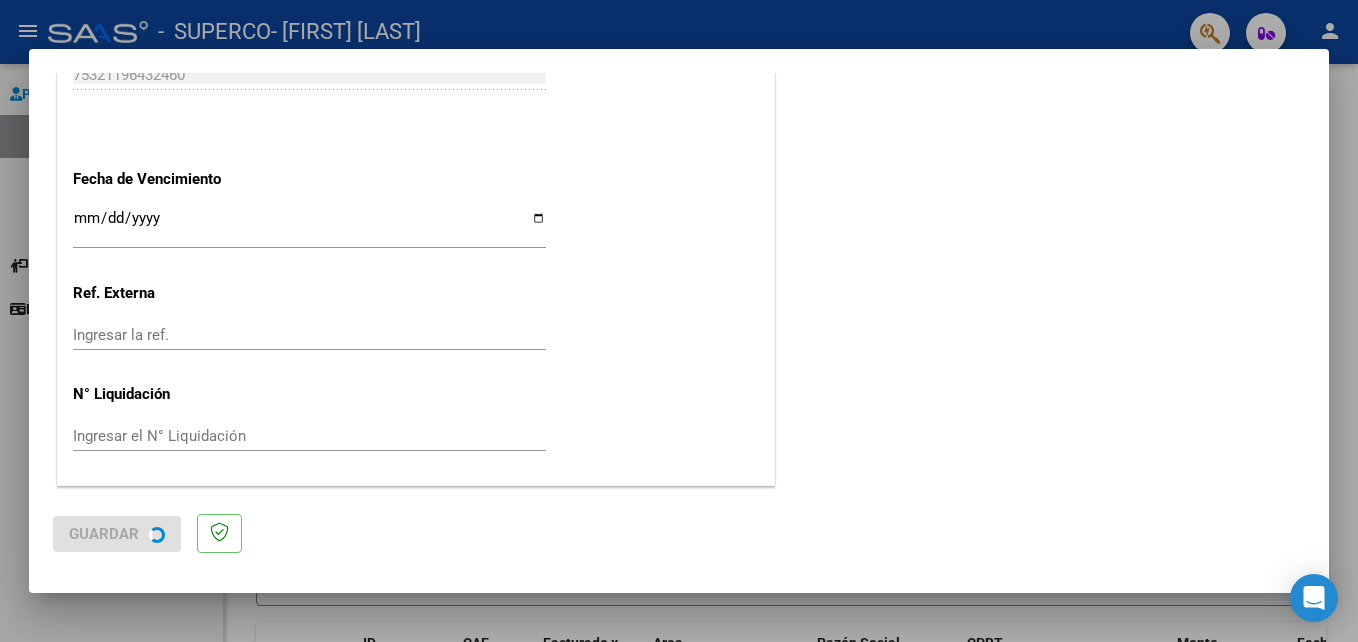 scroll, scrollTop: 0, scrollLeft: 0, axis: both 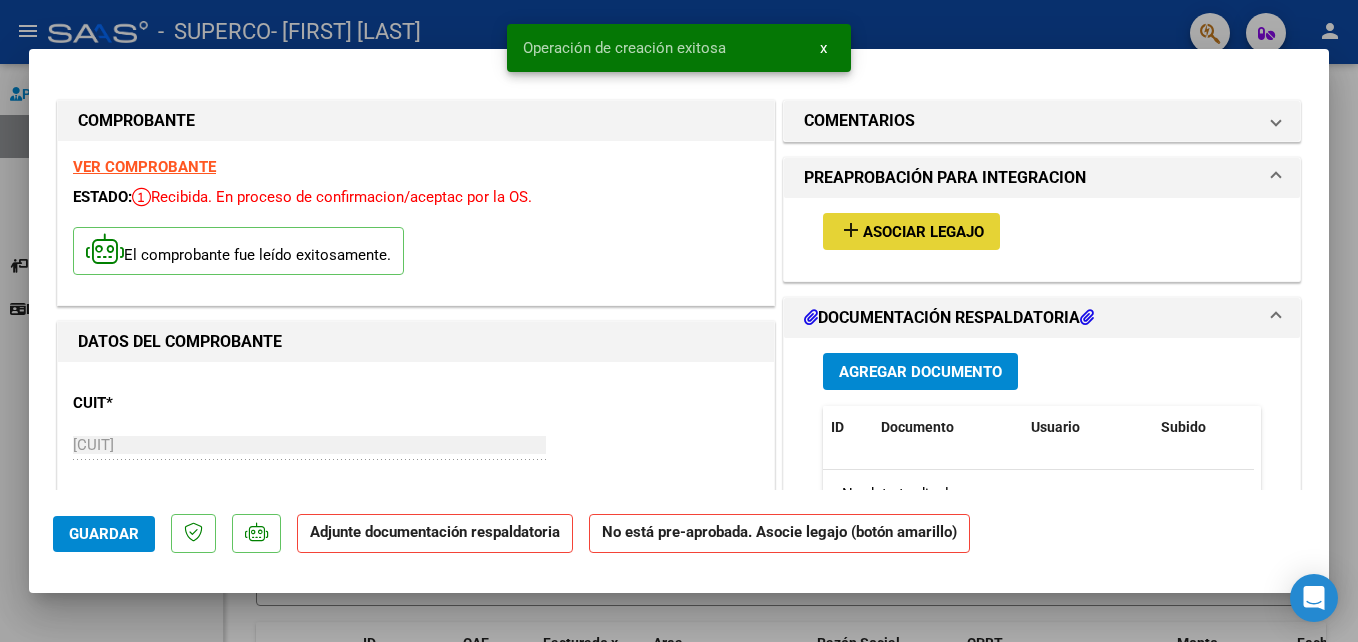 click on "Asociar Legajo" at bounding box center [923, 232] 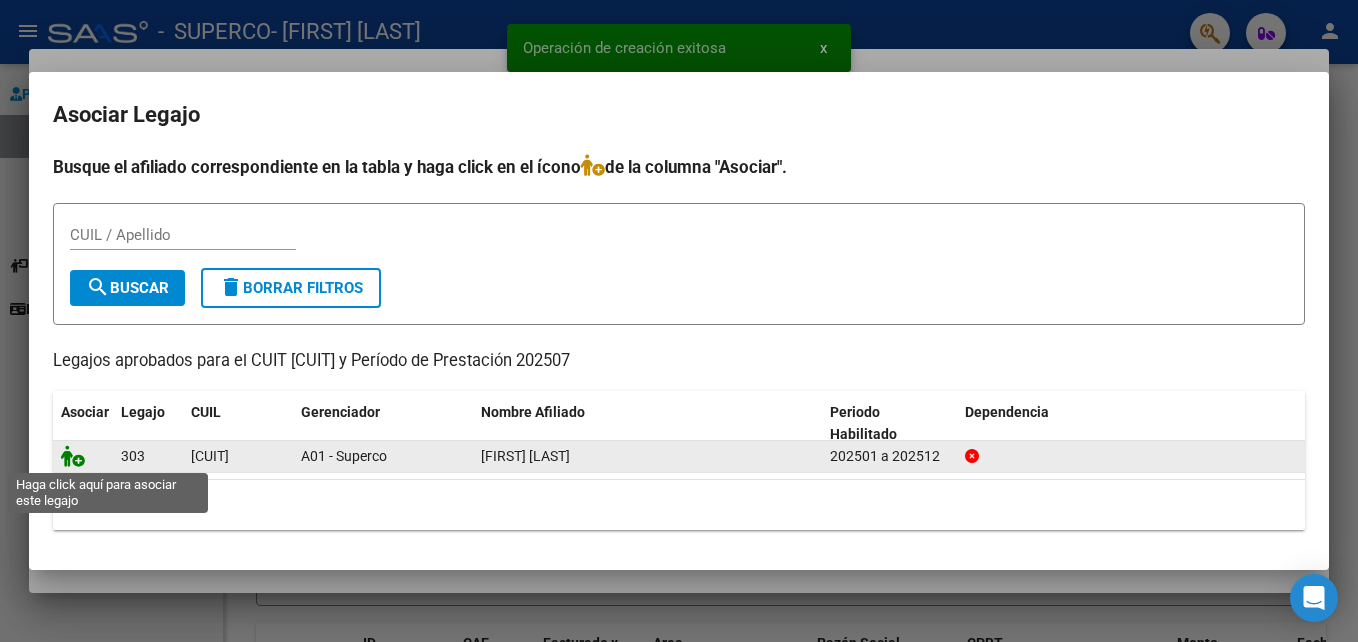 click 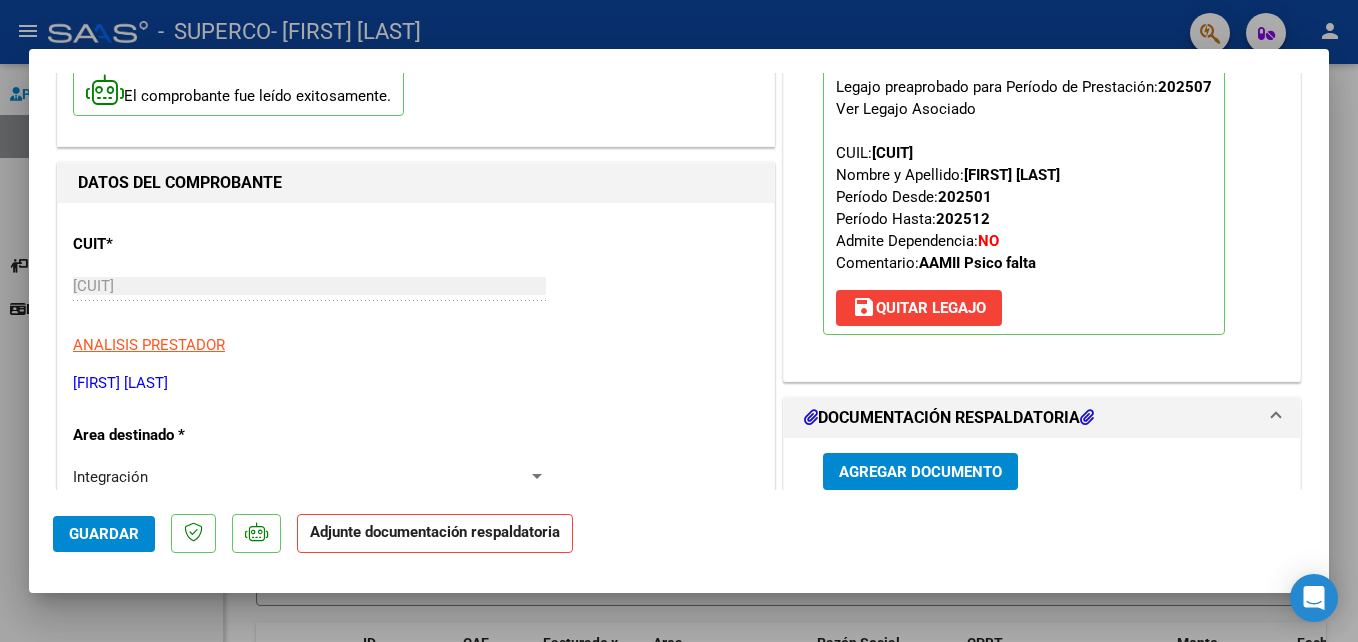 scroll, scrollTop: 154, scrollLeft: 0, axis: vertical 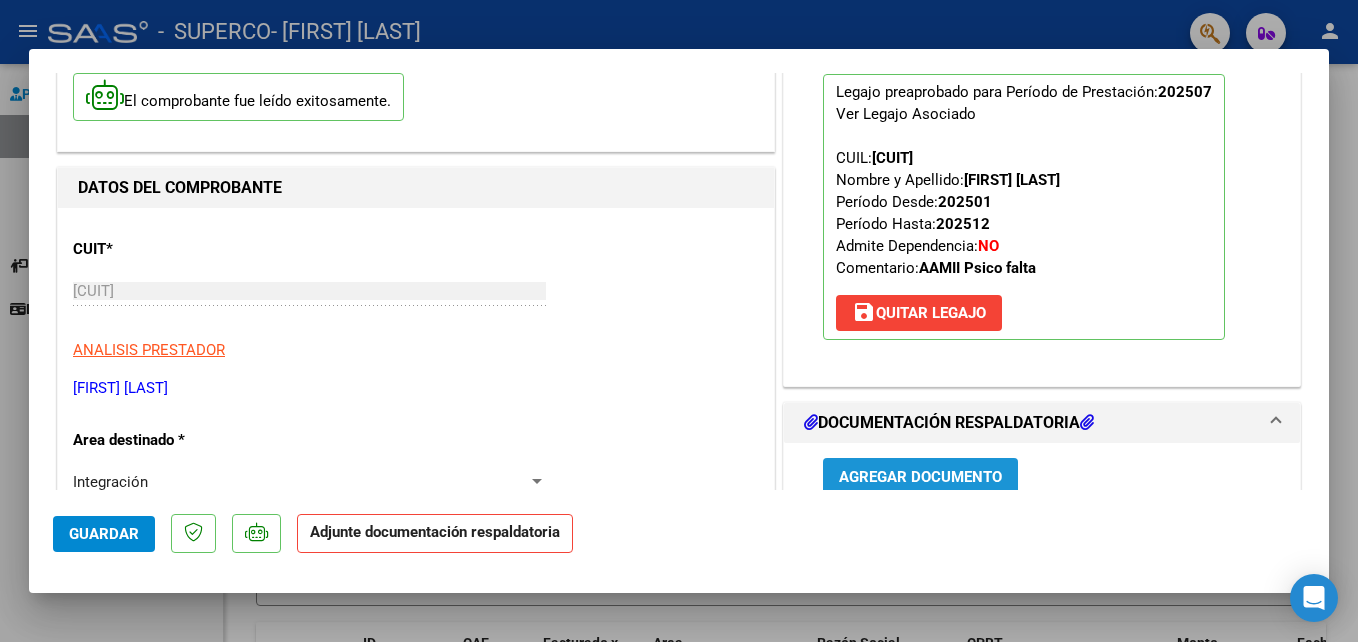 click on "Agregar Documento" at bounding box center (920, 477) 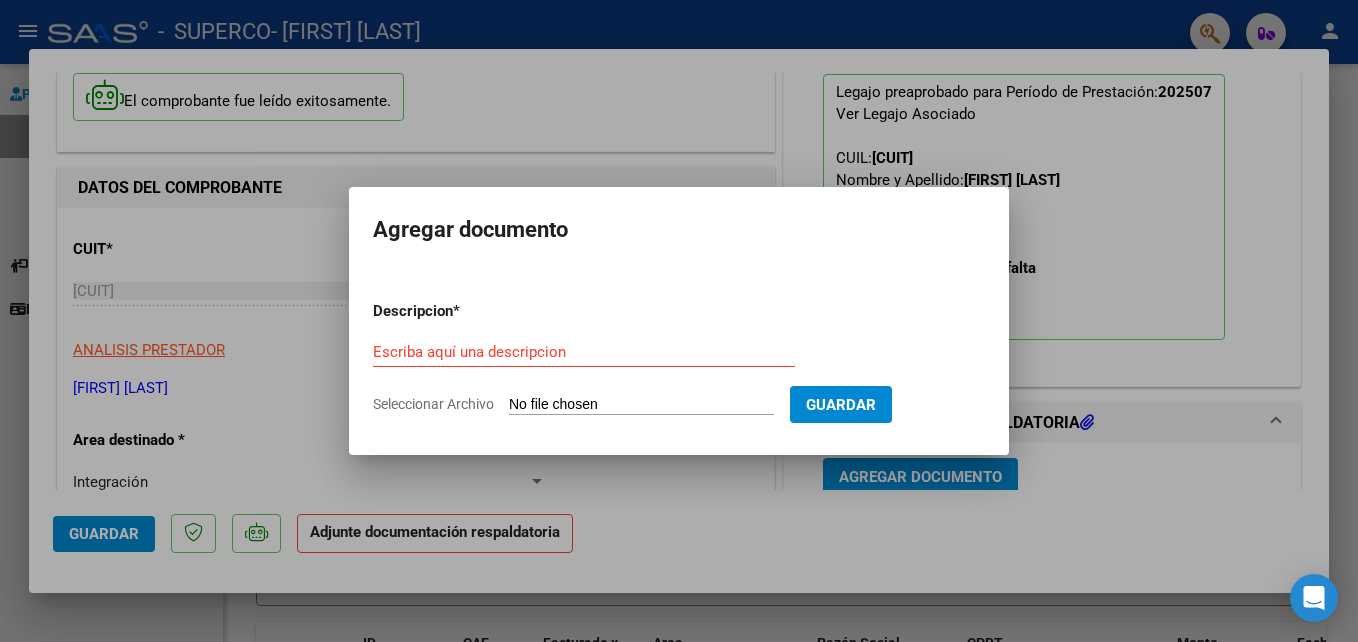 click on "Seleccionar Archivo" at bounding box center [641, 405] 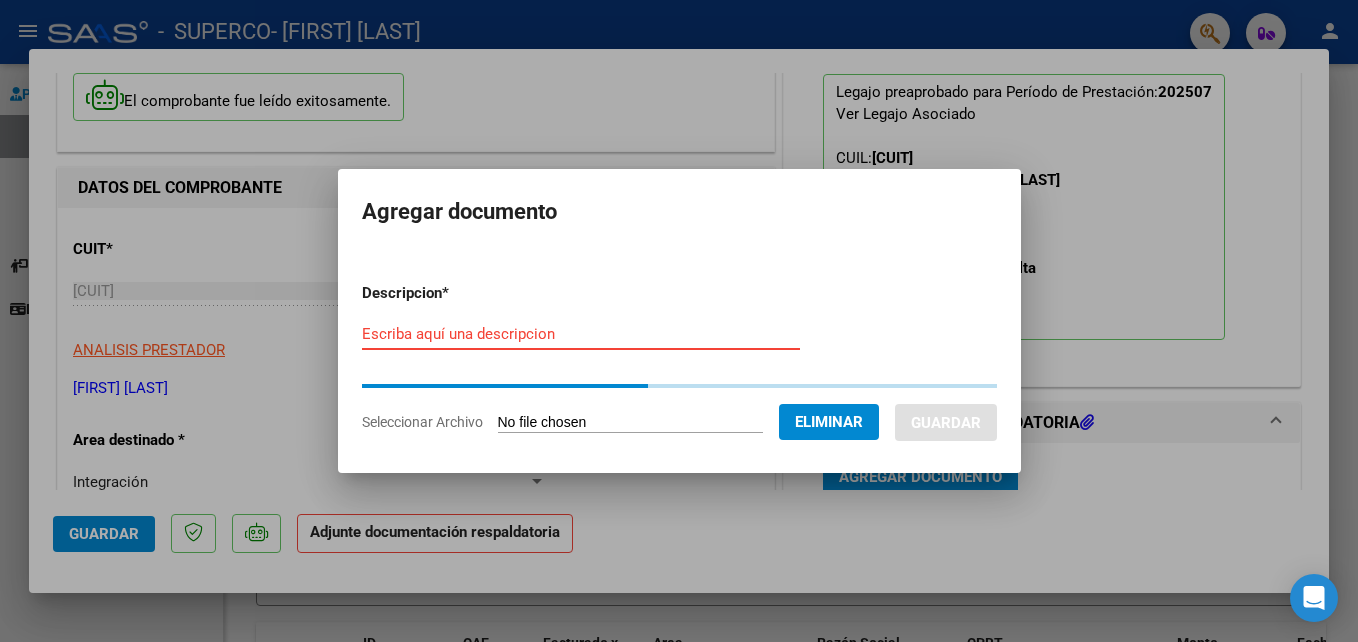 click on "Escriba aquí una descripcion" at bounding box center [581, 334] 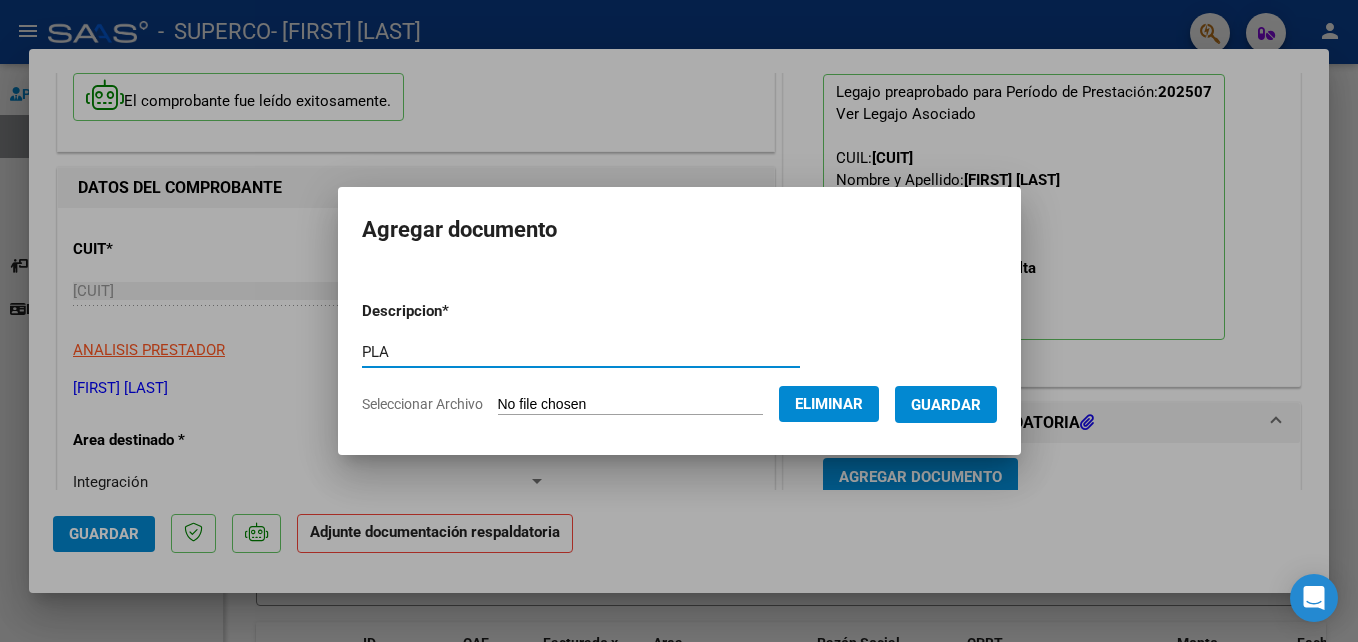 type on "Planilla de asistencia" 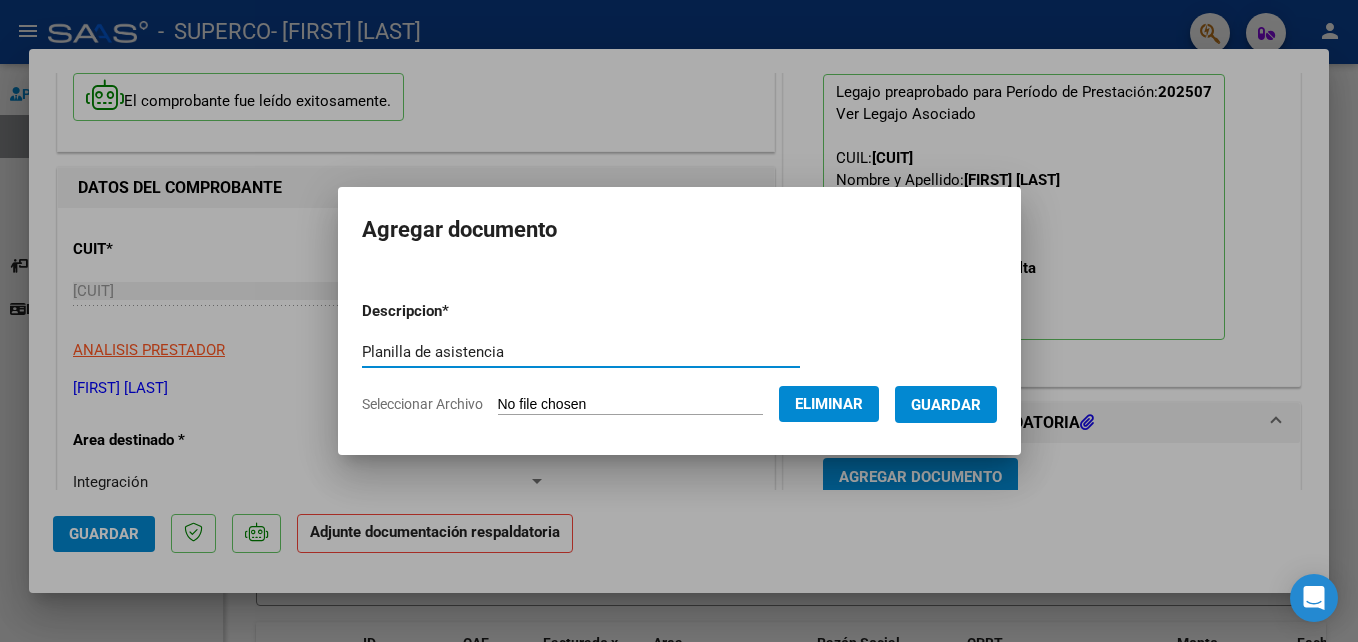 click on "Guardar" at bounding box center (946, 405) 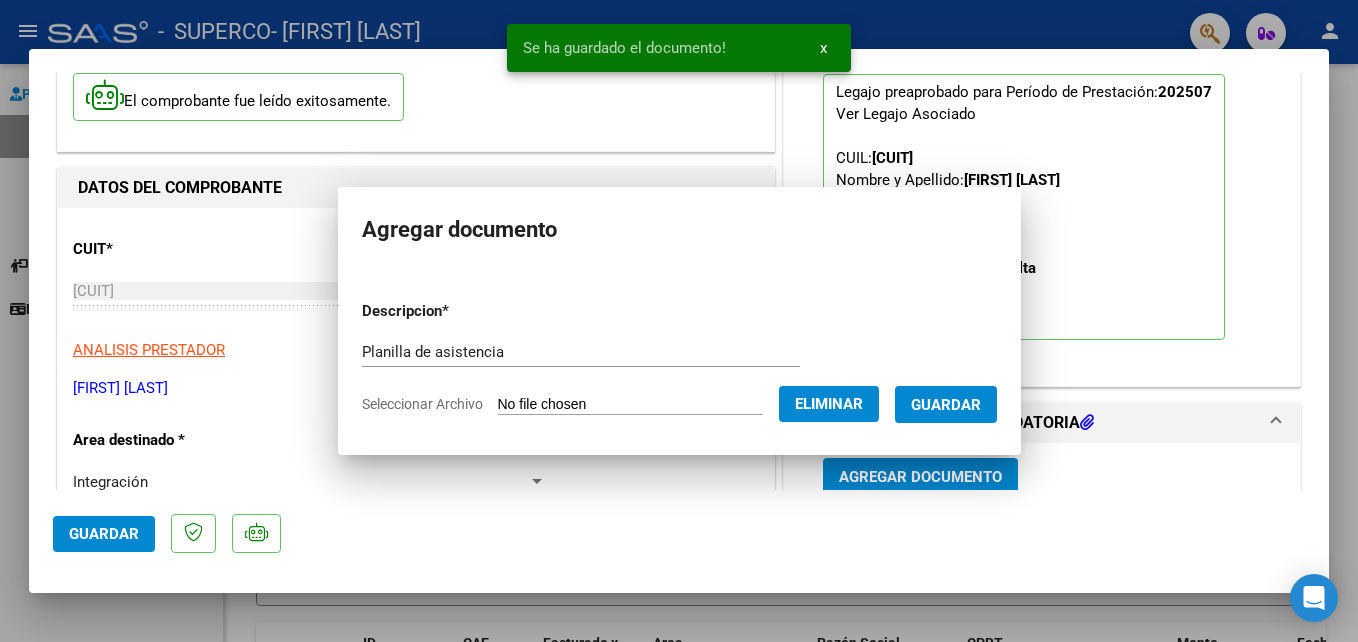 scroll, scrollTop: 158, scrollLeft: 0, axis: vertical 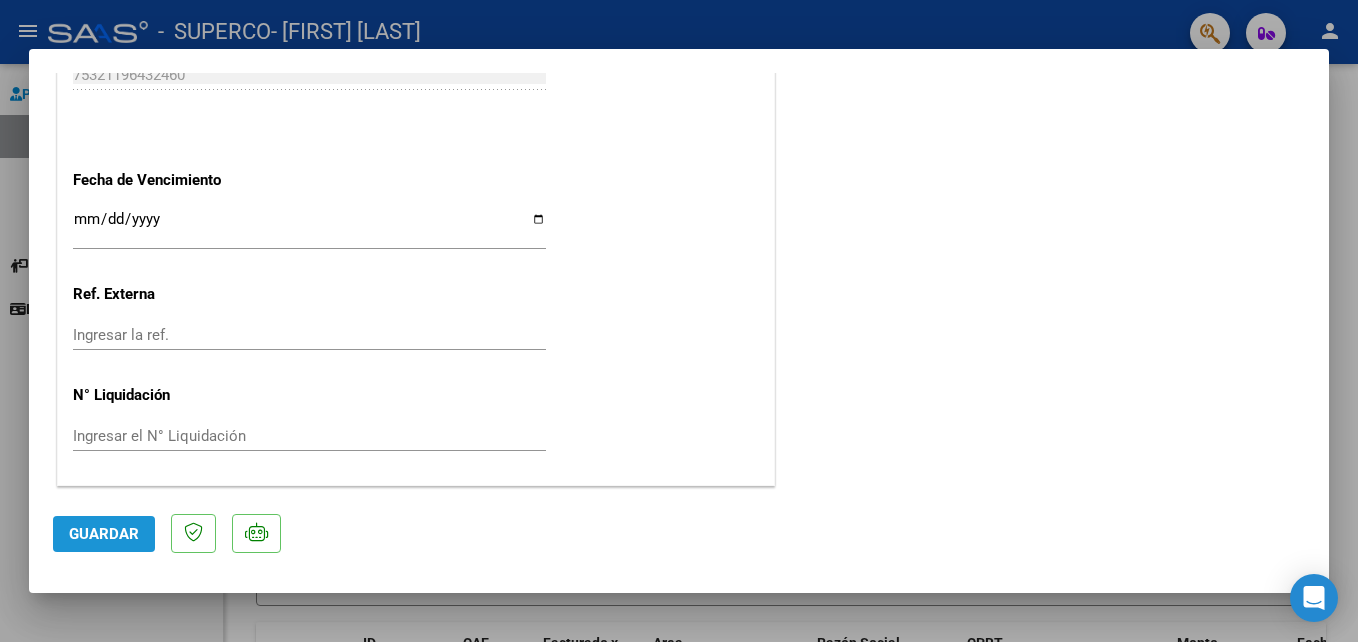 click on "Guardar" 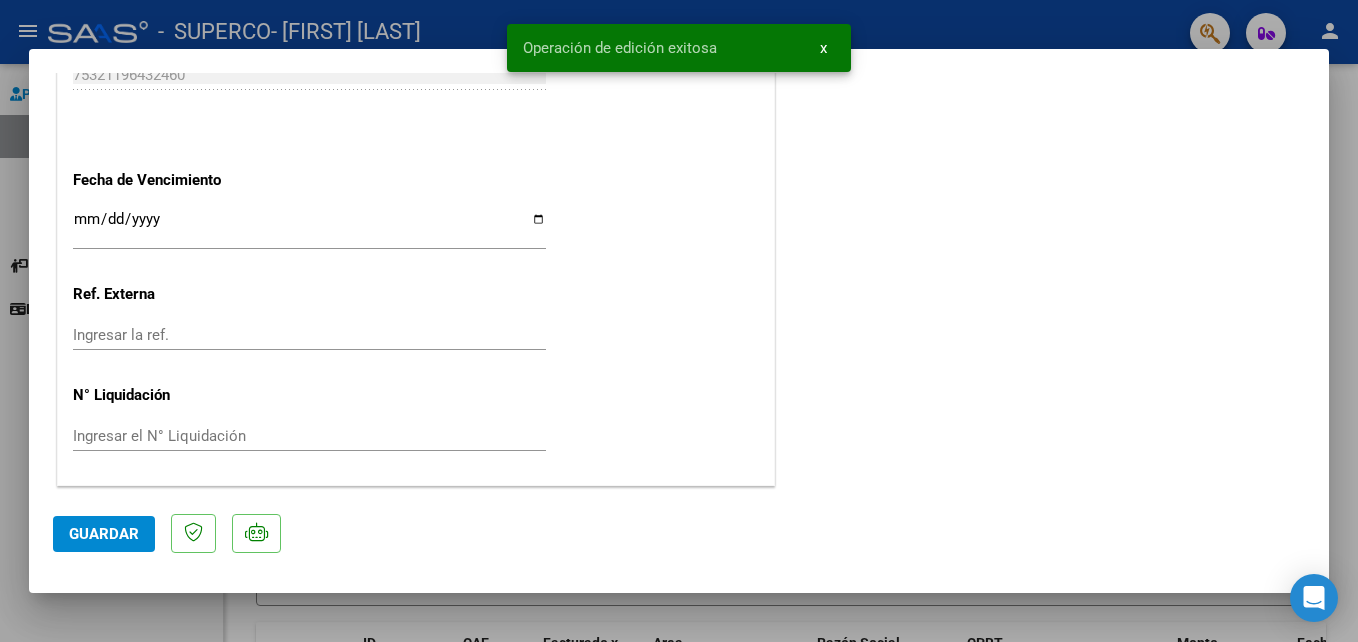 type 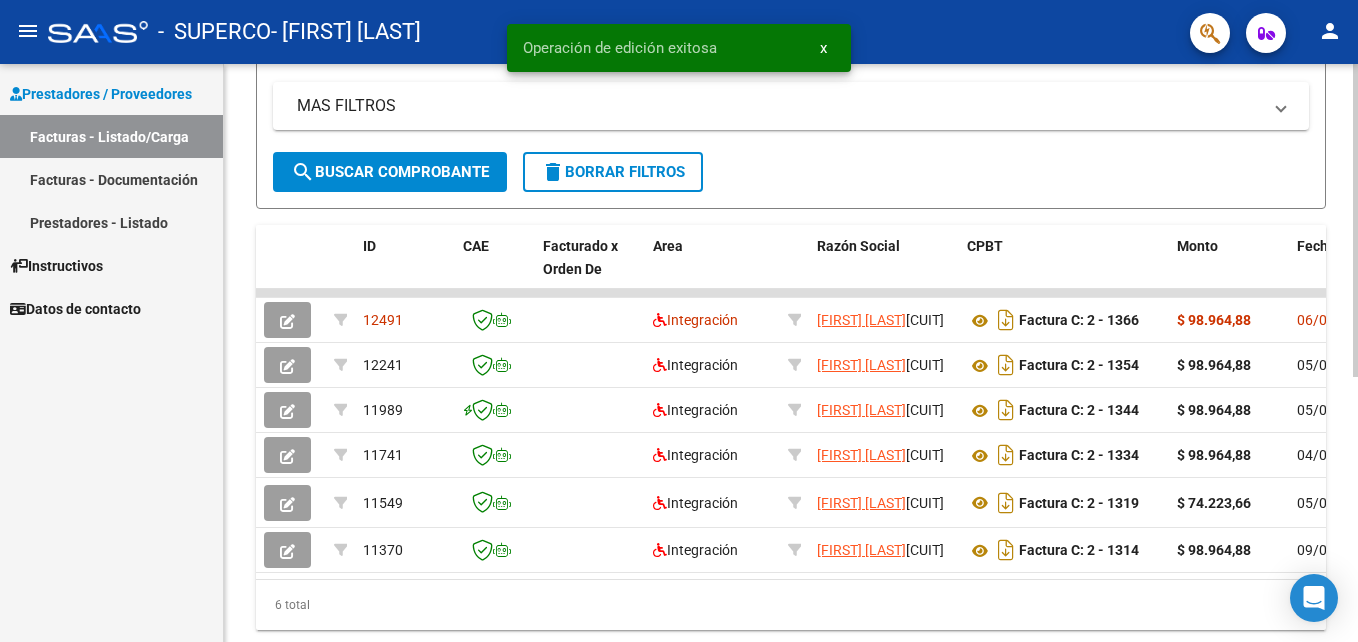 scroll, scrollTop: 408, scrollLeft: 0, axis: vertical 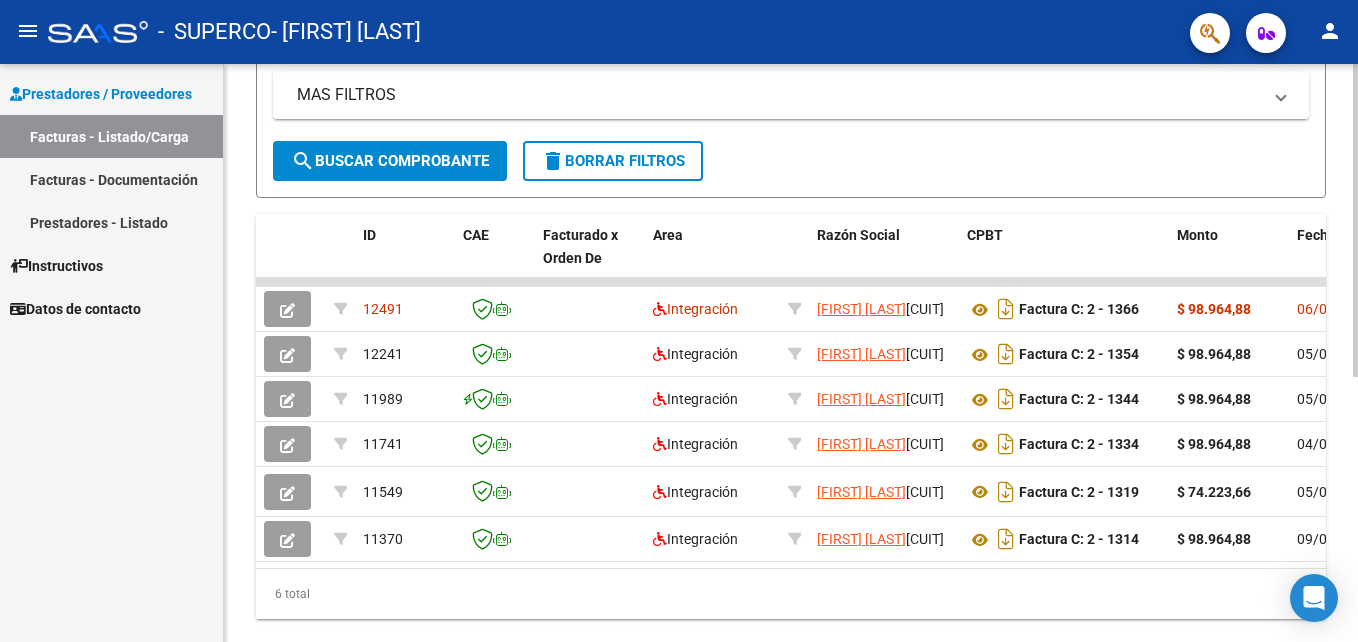 click on "menu -  SUPERCO   - [FIRST] [LAST] person    Prestadores / Proveedores Facturas - Listado/Carga Facturas - Documentación Prestadores - Listado    Instructivos    Datos de contacto  Video tutorial   PRESTADORES -> Listado de CPBTs Emitidos por Prestadores / Proveedores (alt+q)   Cargar Comprobante
cloud_download  CSV  cloud_download  EXCEL  cloud_download  Estandar   Descarga Masiva
Filtros Id Area Area Todos Confirmado   Mostrar totalizadores   FILTROS DEL COMPROBANTE  Comprobante Tipo Comprobante Tipo Start date – End date Fec. Comprobante Desde / Hasta Días Emisión Desde(cant. días) Días Emisión Hasta(cant. días) CUIT / Razón Social Pto. Venta Nro. Comprobante Código SSS CAE Válido CAE Válido Todos Cargado Módulo Hosp. Todos Tiene facturacion Apócrifa Hospital Refes  FILTROS DE INTEGRACION  Período De Prestación Campos del Archivo de Rendición Devuelto x SSS (dr_envio) Todos Rendido x SSS (dr_envio) Tipo de Registro Tipo de Registro Período Presentación Todos Todos" at bounding box center [679, 321] 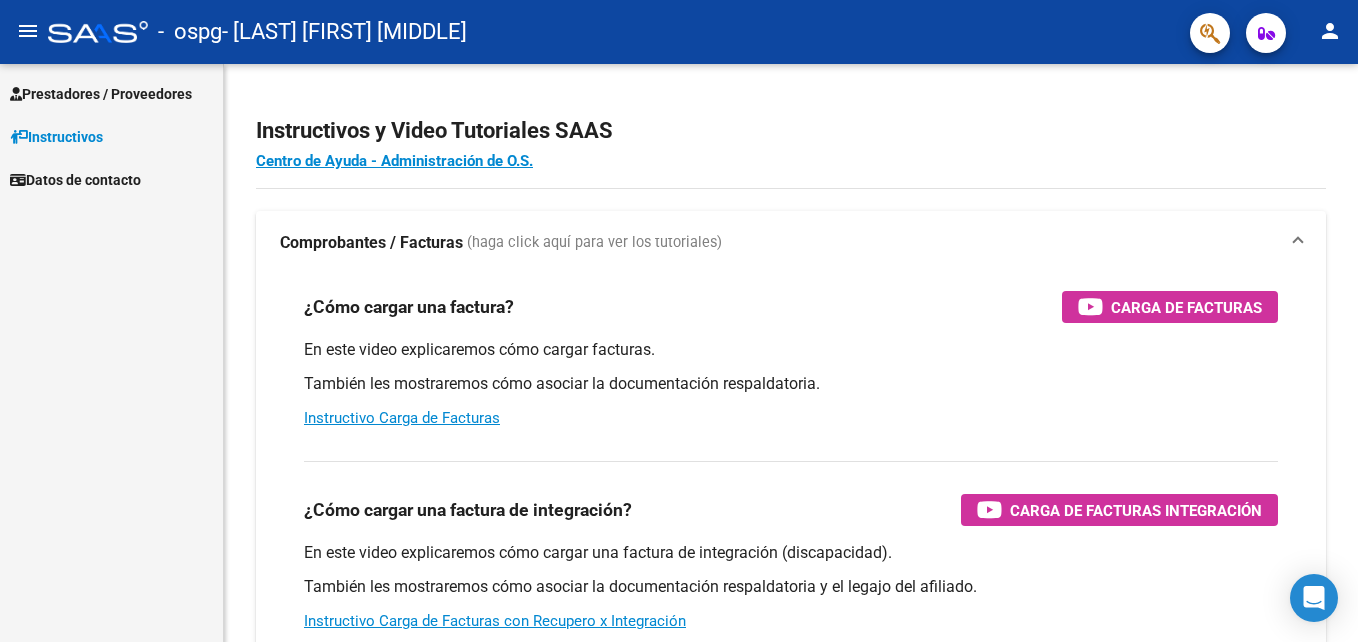 scroll, scrollTop: 0, scrollLeft: 0, axis: both 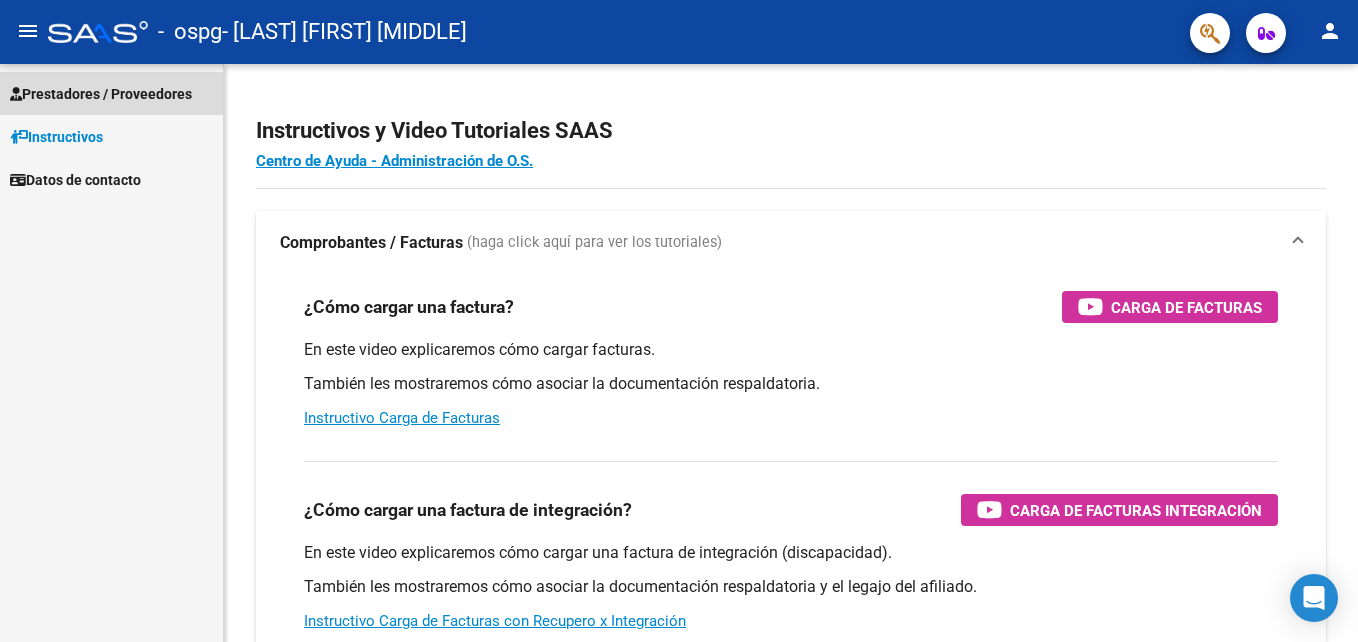 click on "Prestadores / Proveedores" at bounding box center [101, 94] 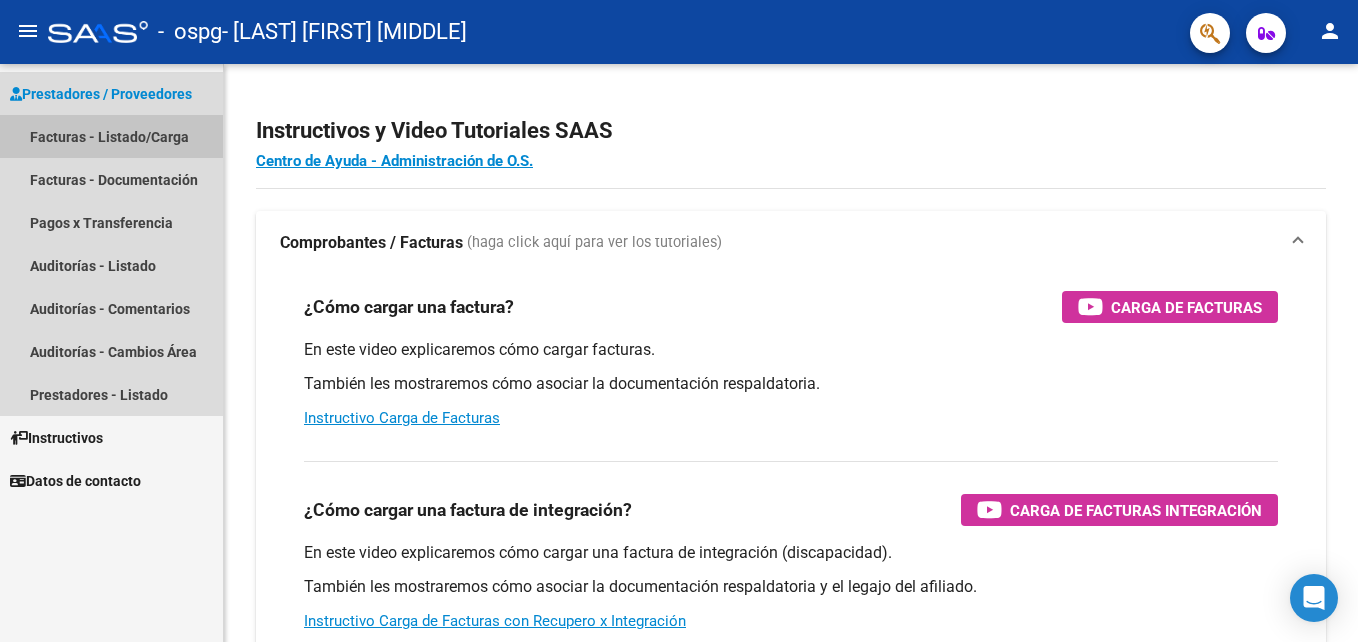 click on "Facturas - Listado/Carga" at bounding box center (111, 136) 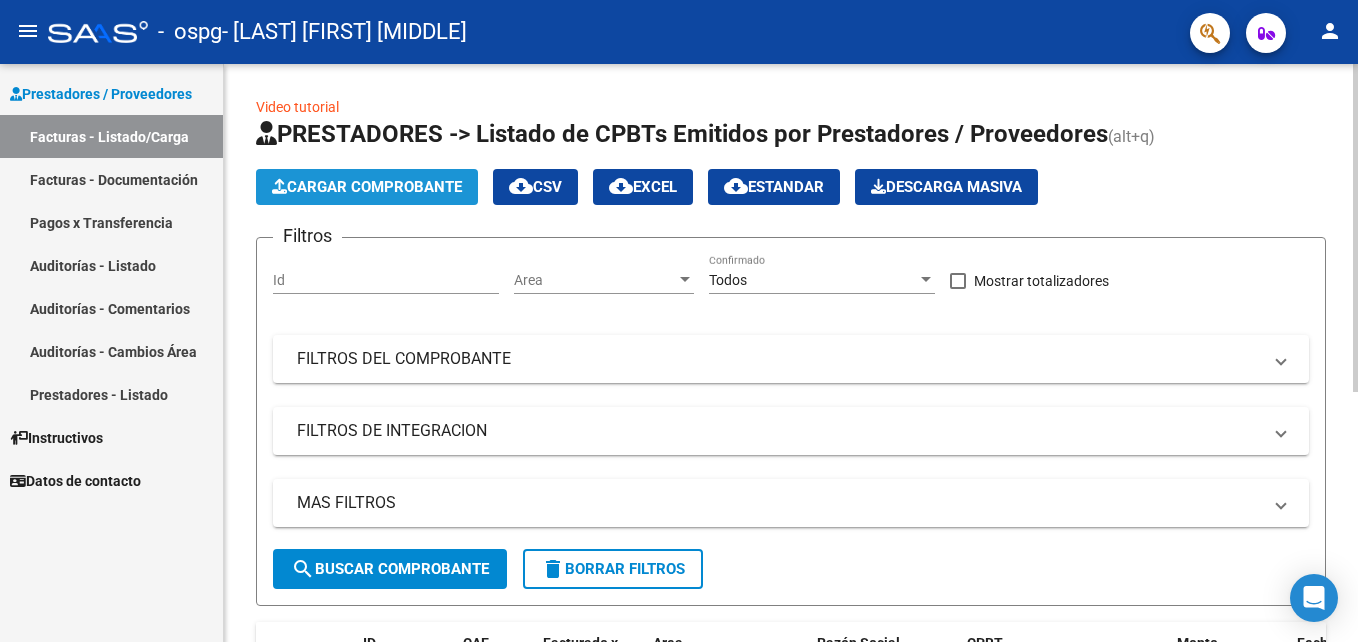 click on "Cargar Comprobante" 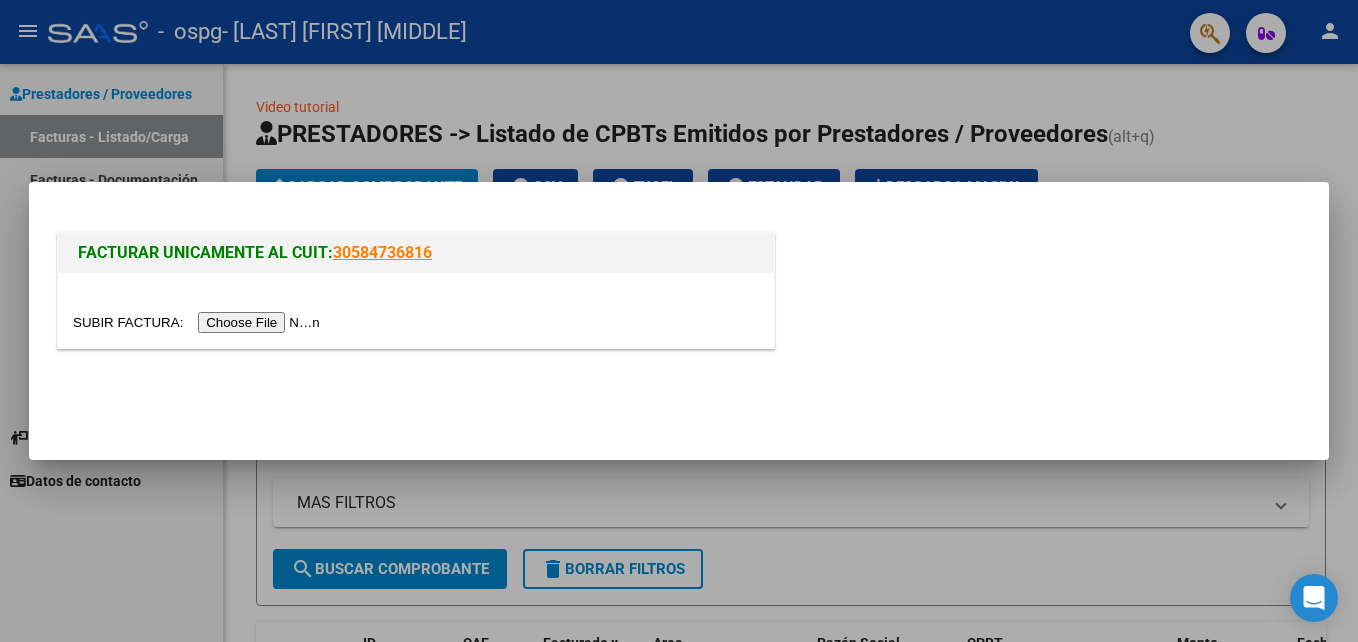 click at bounding box center (199, 322) 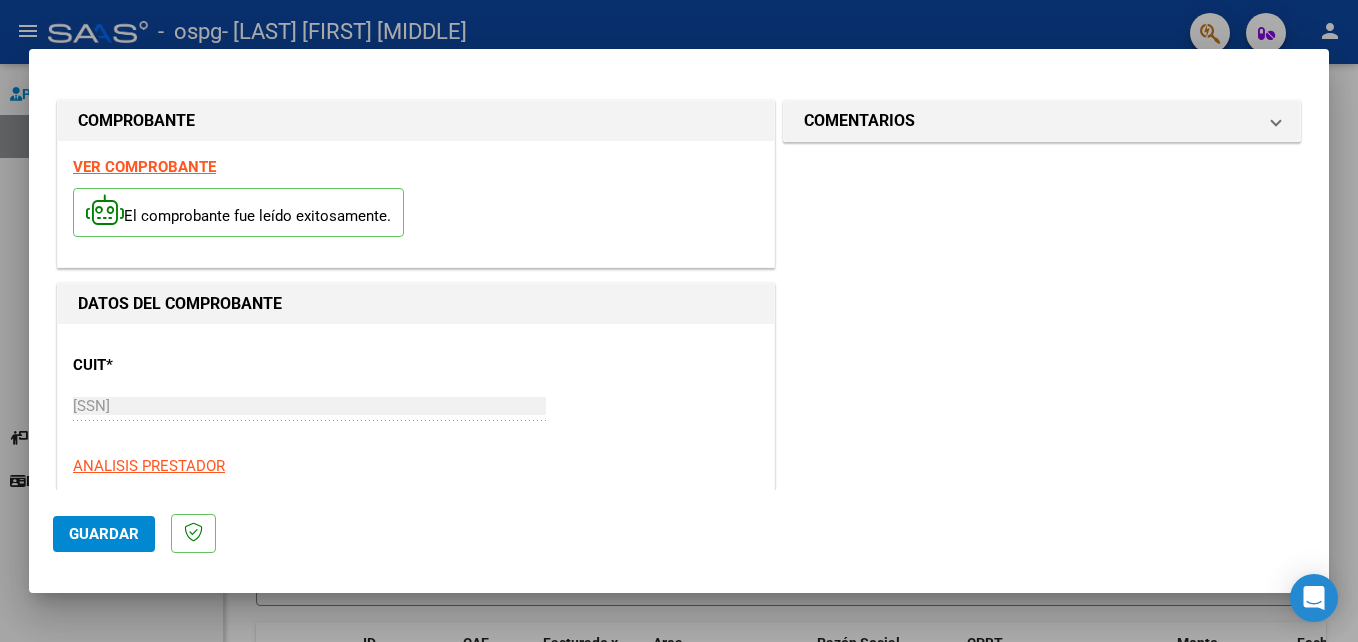 click on "CUIT  *   [SSN] Ingresar CUIT  ANALISIS PRESTADOR" at bounding box center (416, 408) 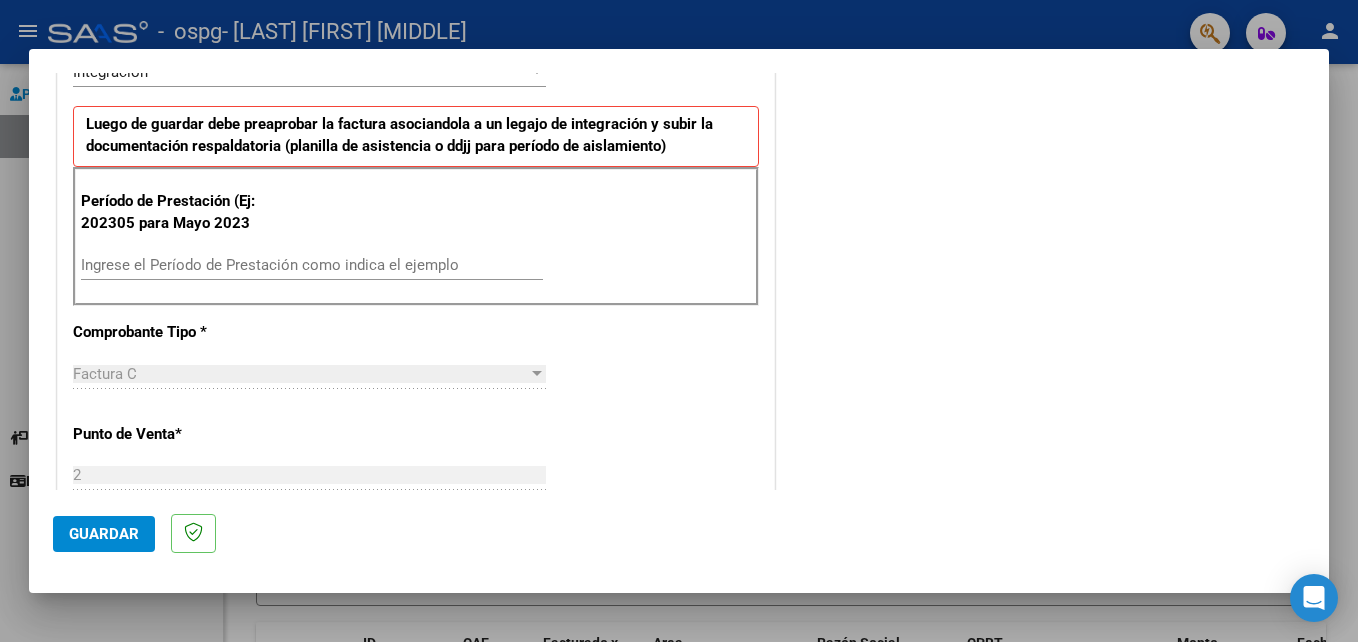 scroll, scrollTop: 479, scrollLeft: 0, axis: vertical 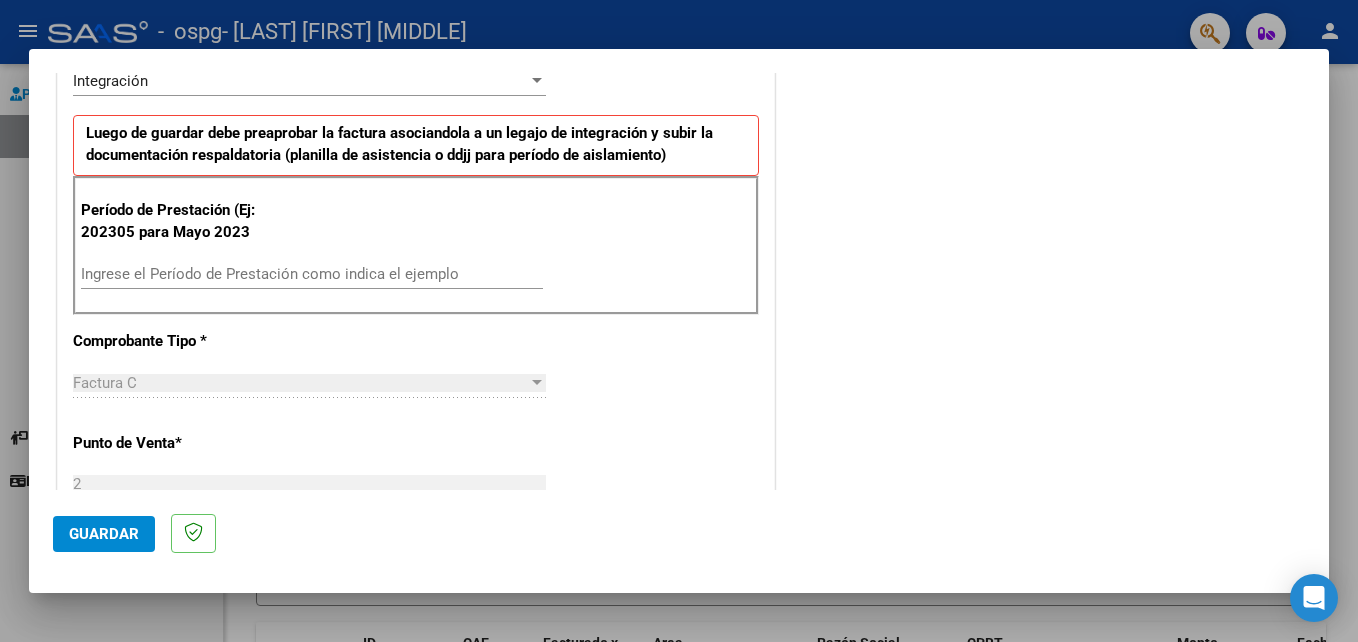 click on "Ingrese el Período de Prestación como indica el ejemplo" at bounding box center [312, 274] 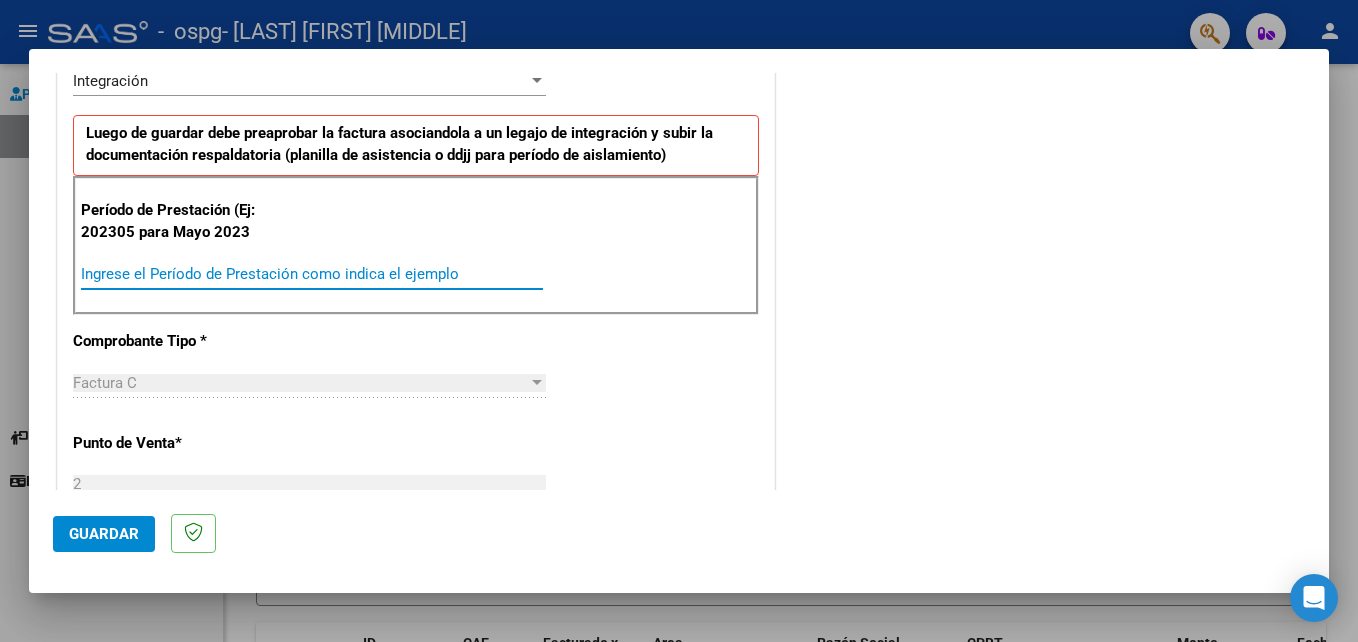 click on "Ingrese el Período de Prestación como indica el ejemplo" at bounding box center (312, 274) 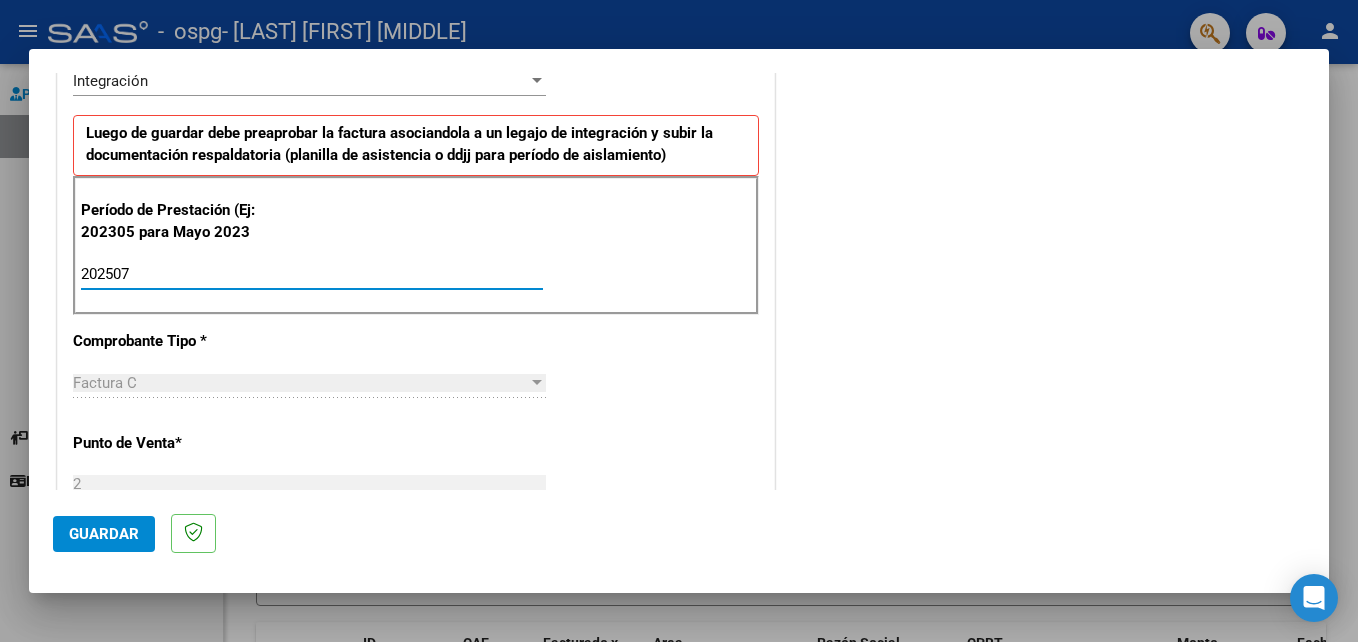type on "202507" 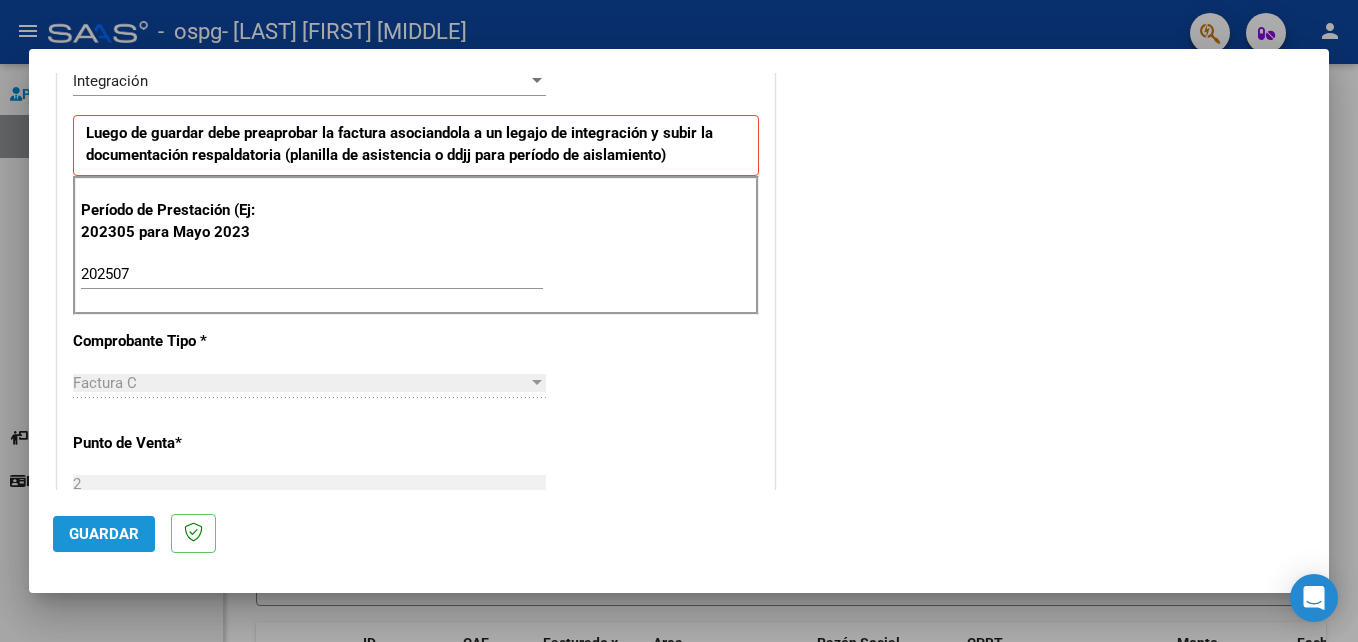click on "Guardar" 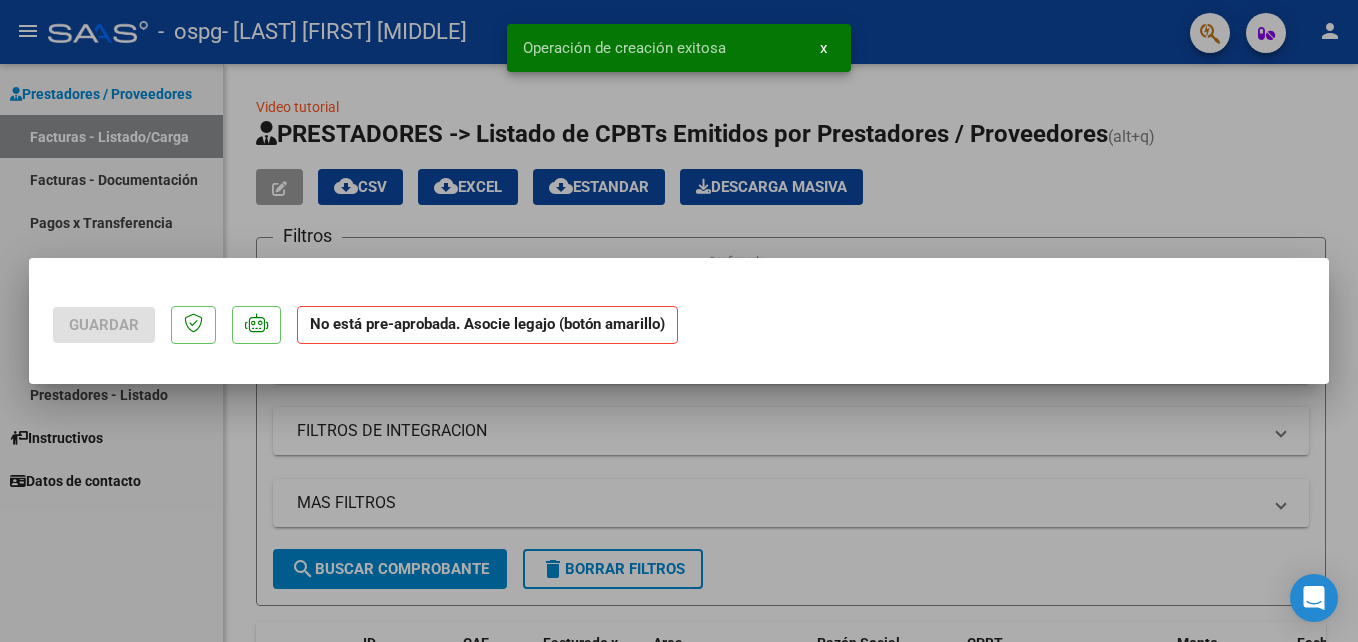 scroll, scrollTop: 0, scrollLeft: 0, axis: both 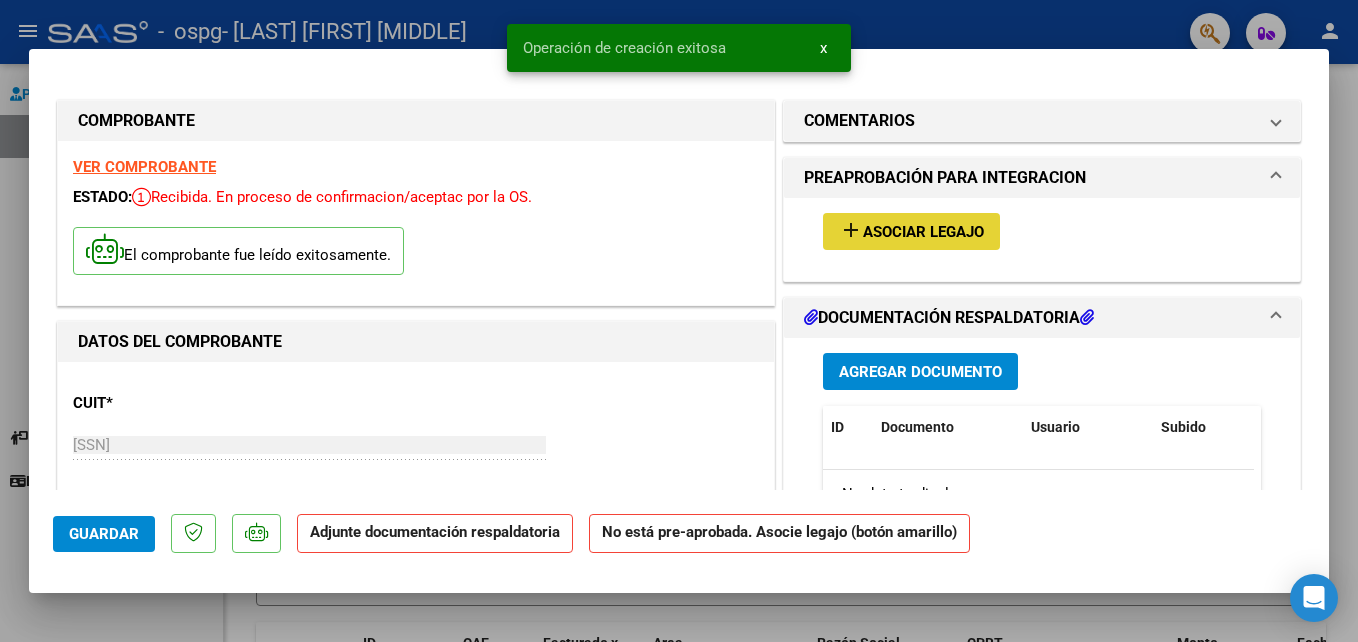 click on "Asociar Legajo" at bounding box center [923, 232] 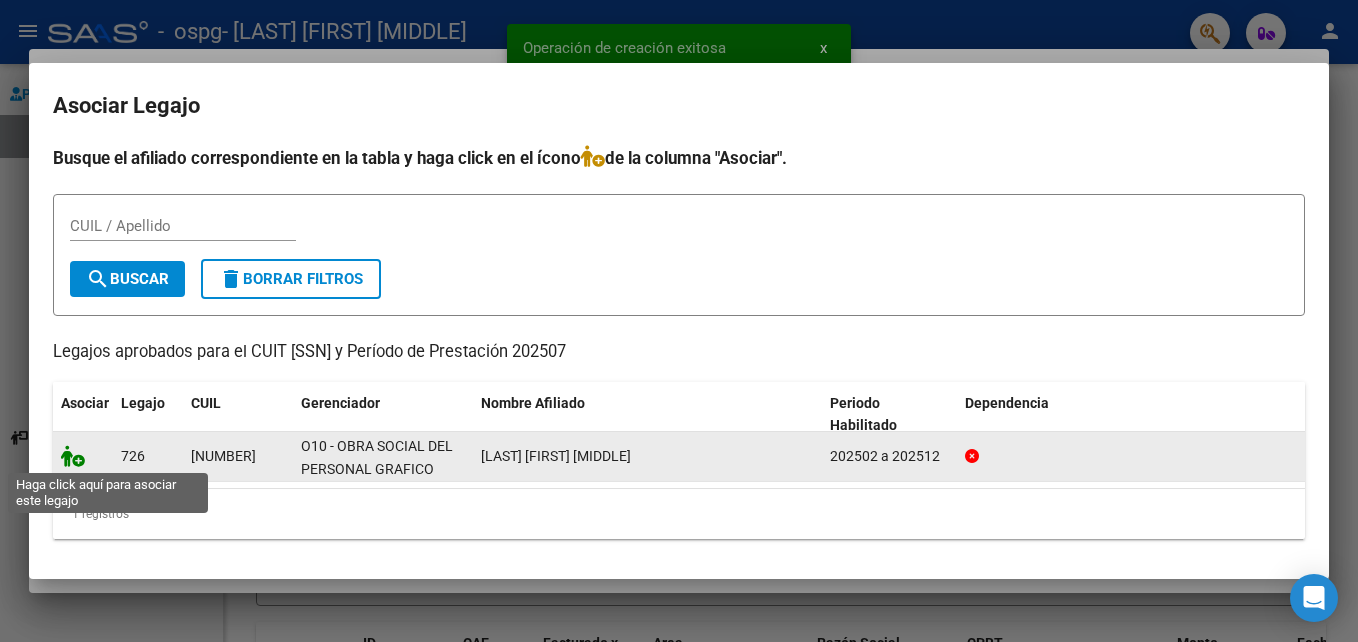 click 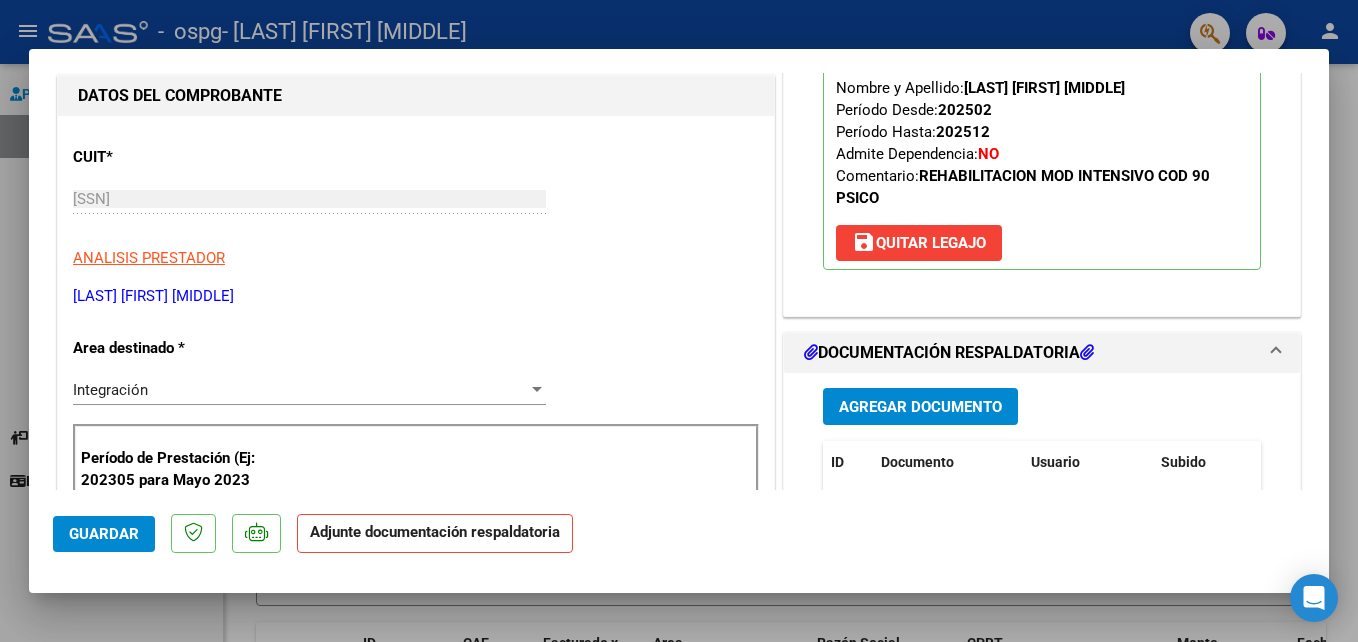 scroll, scrollTop: 342, scrollLeft: 0, axis: vertical 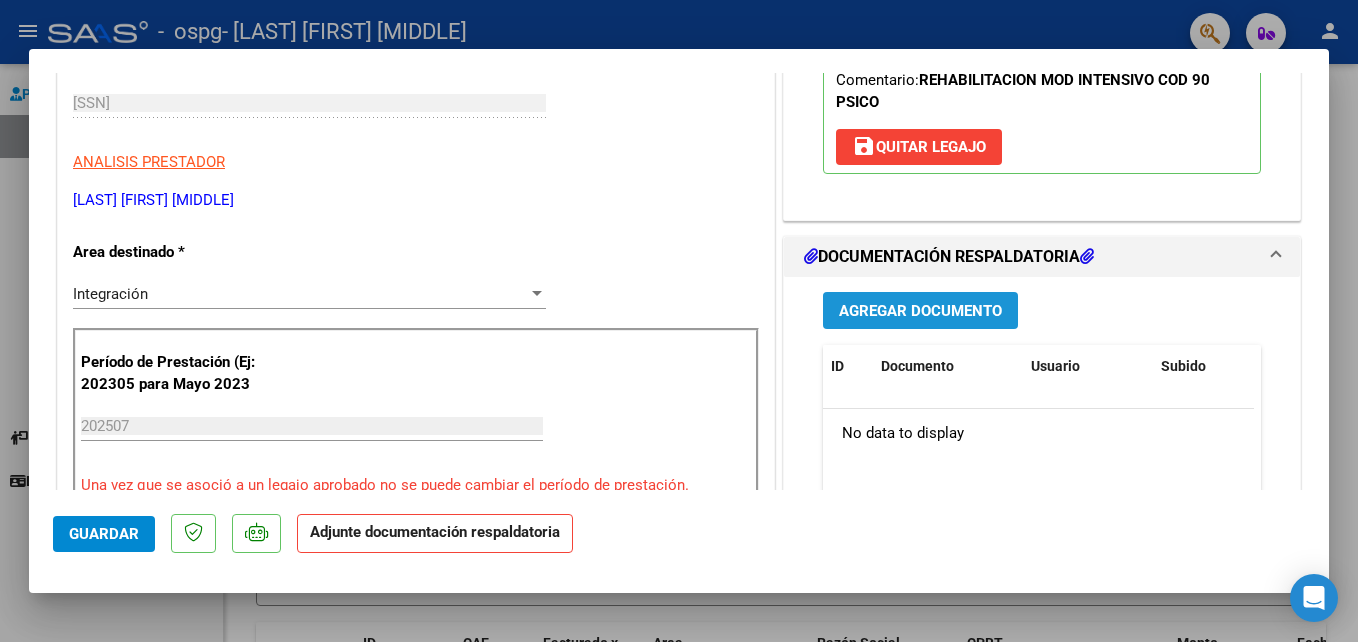 click on "Agregar Documento" at bounding box center (920, 310) 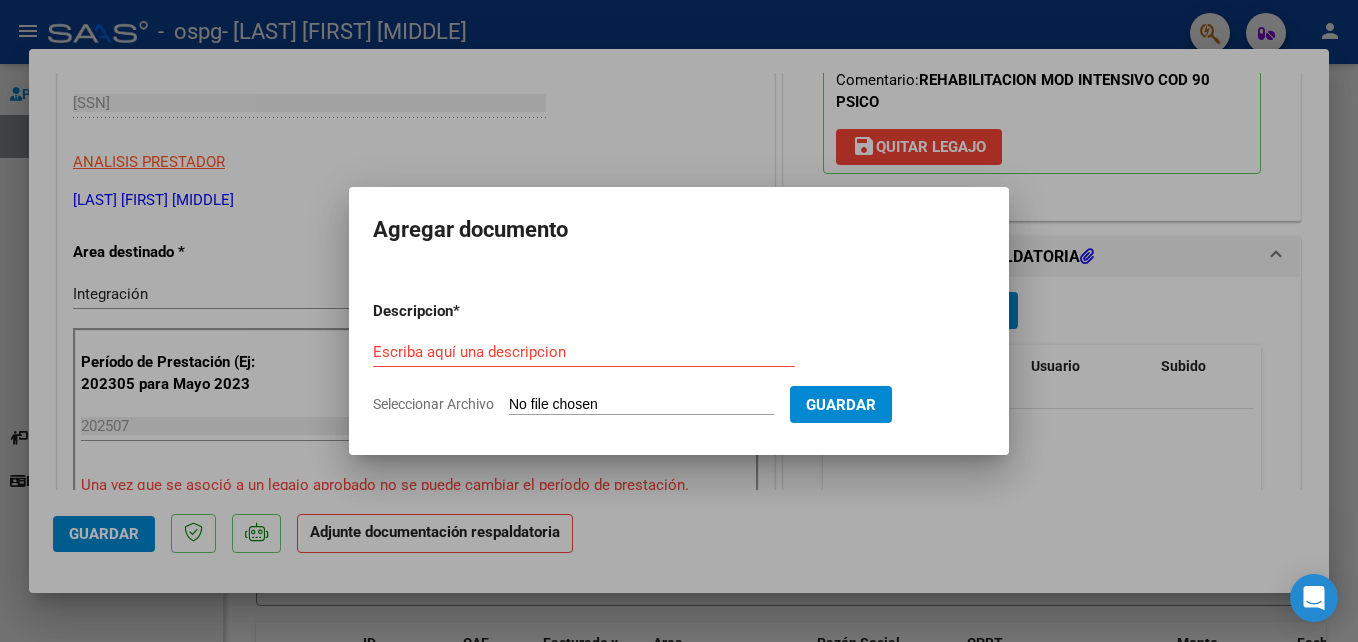 click on "Seleccionar Archivo" at bounding box center (641, 405) 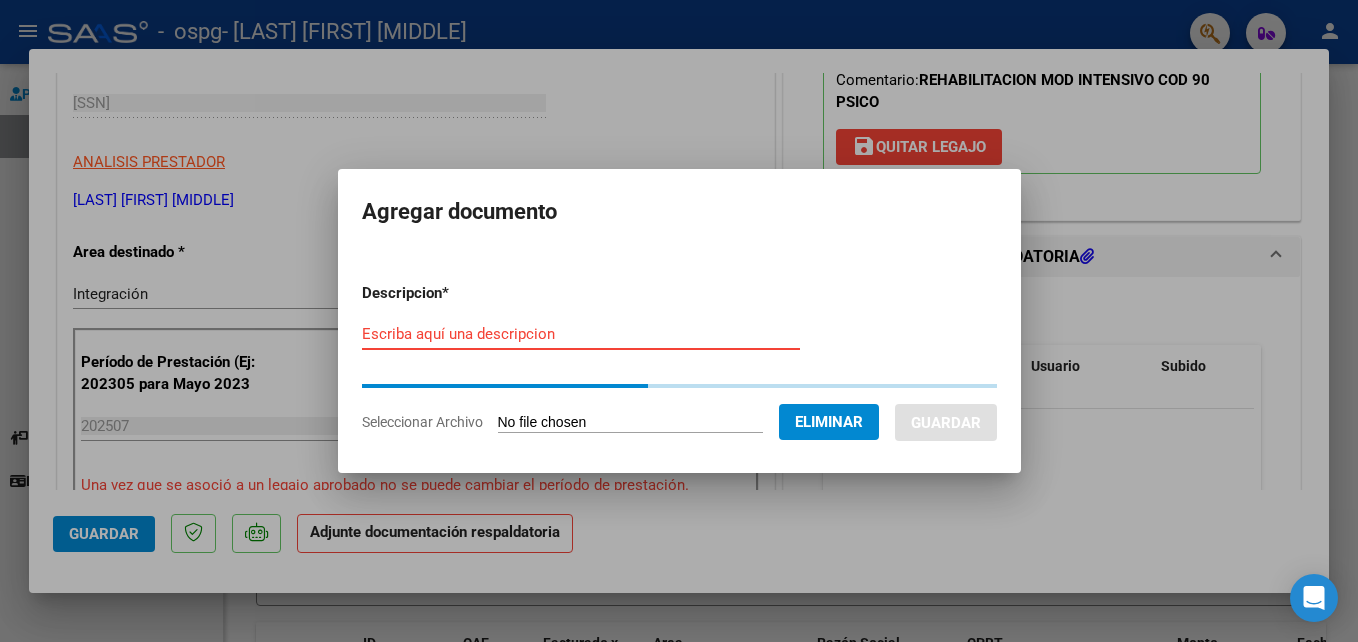 click on "Escriba aquí una descripcion" at bounding box center (581, 334) 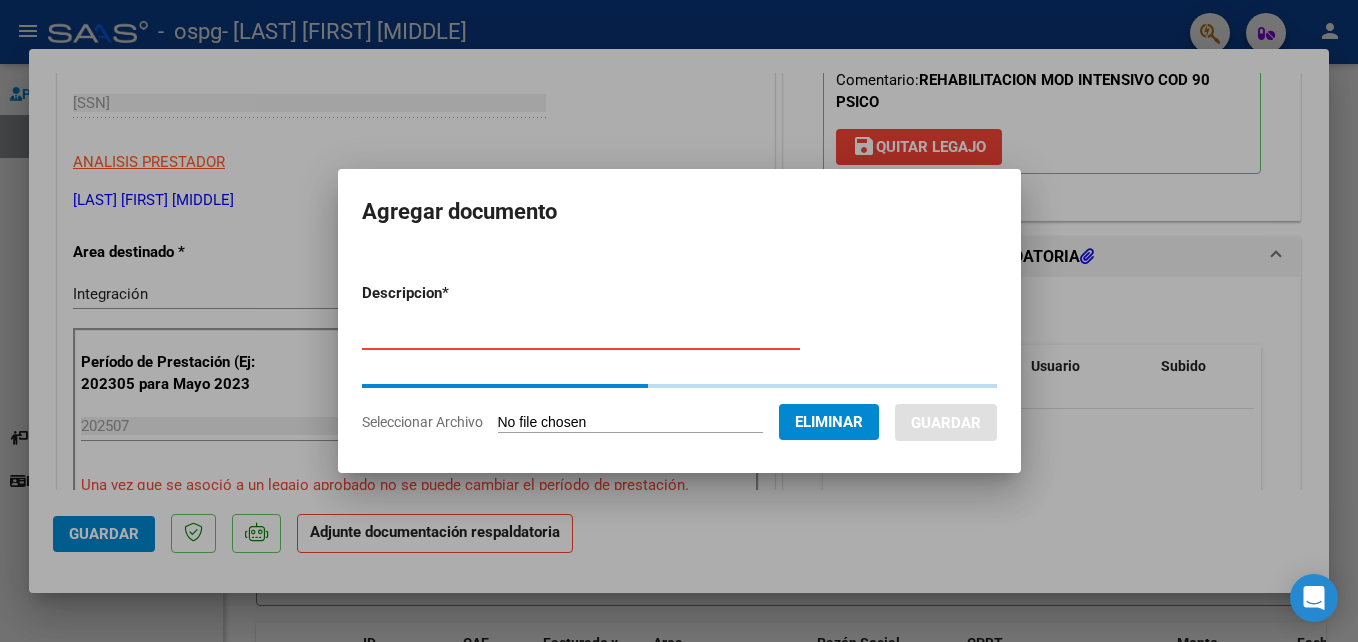 type on "Planilla de asistencia" 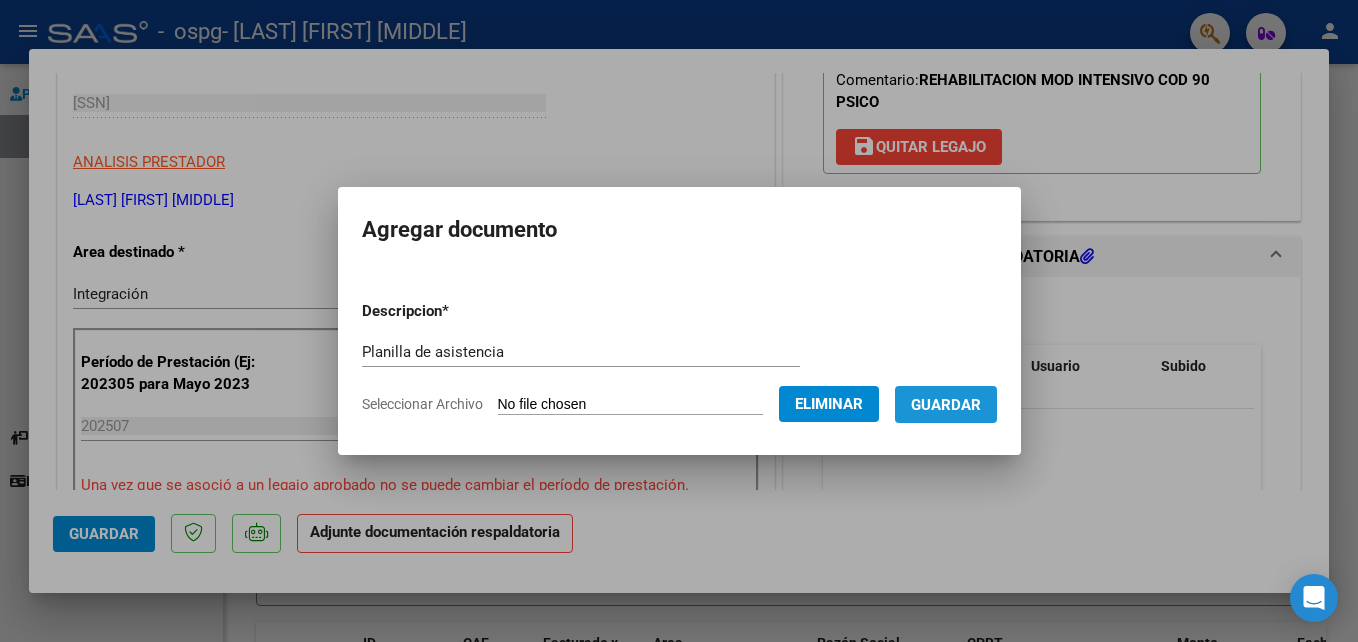 click on "Guardar" at bounding box center [946, 405] 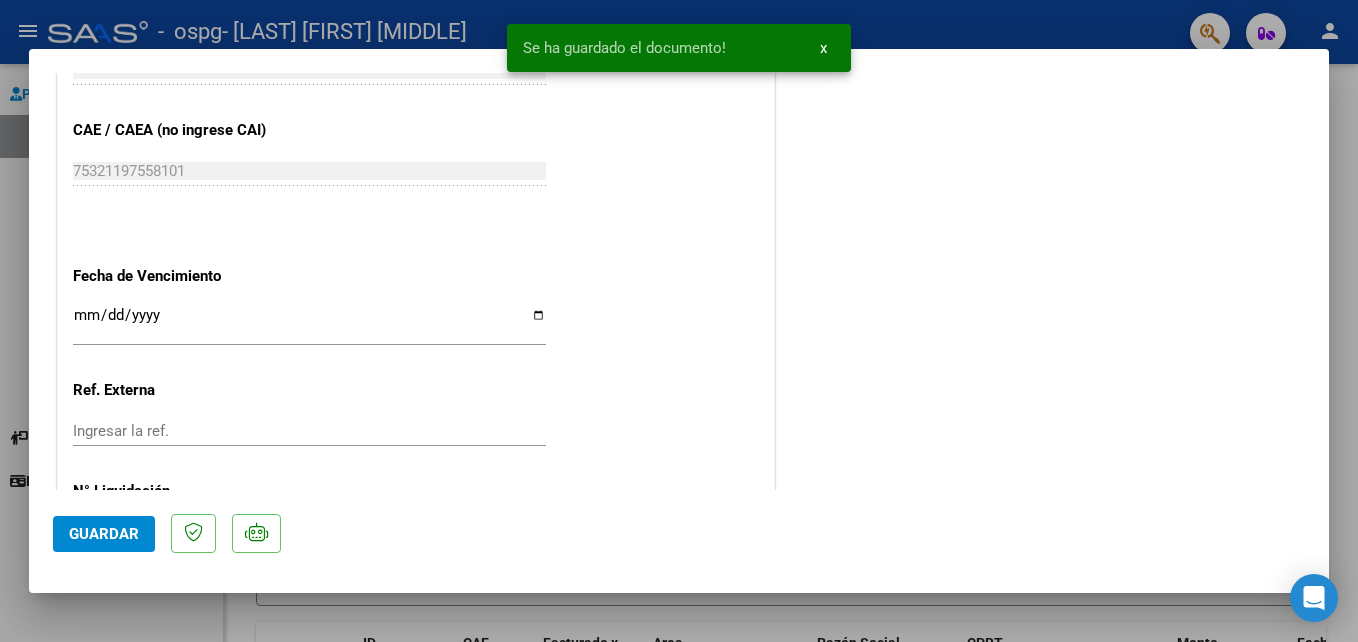 scroll, scrollTop: 1272, scrollLeft: 0, axis: vertical 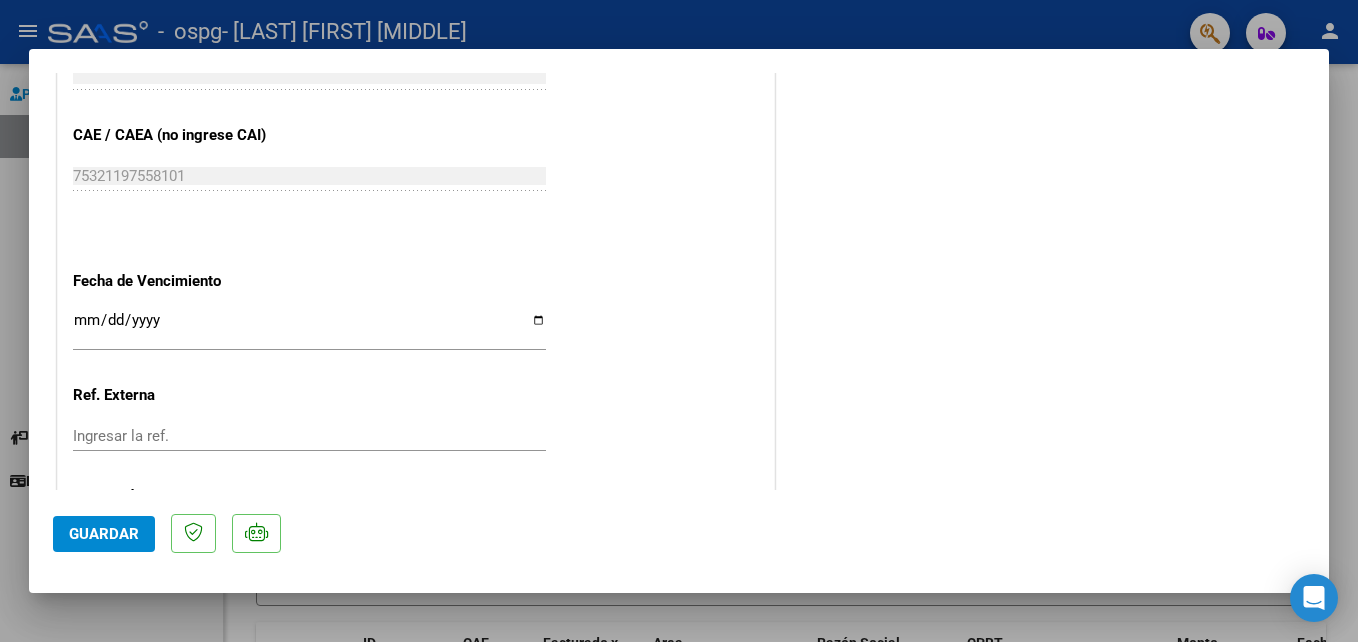 click on "Guardar" 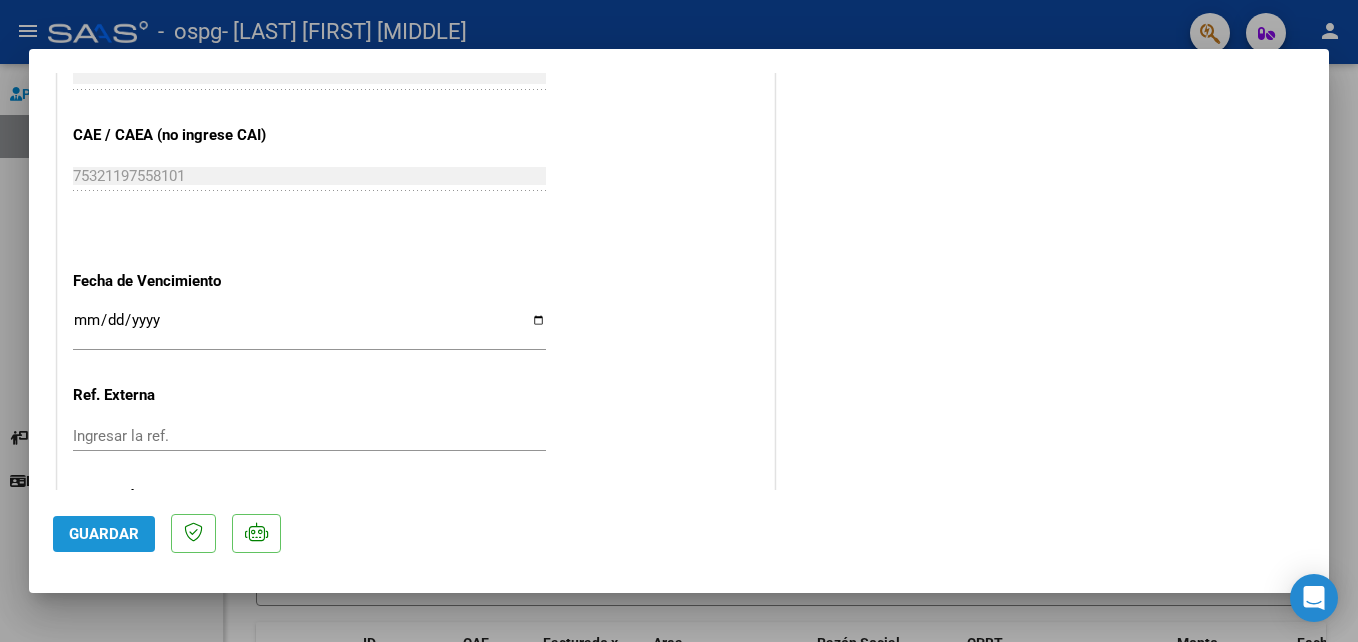 click on "Guardar" 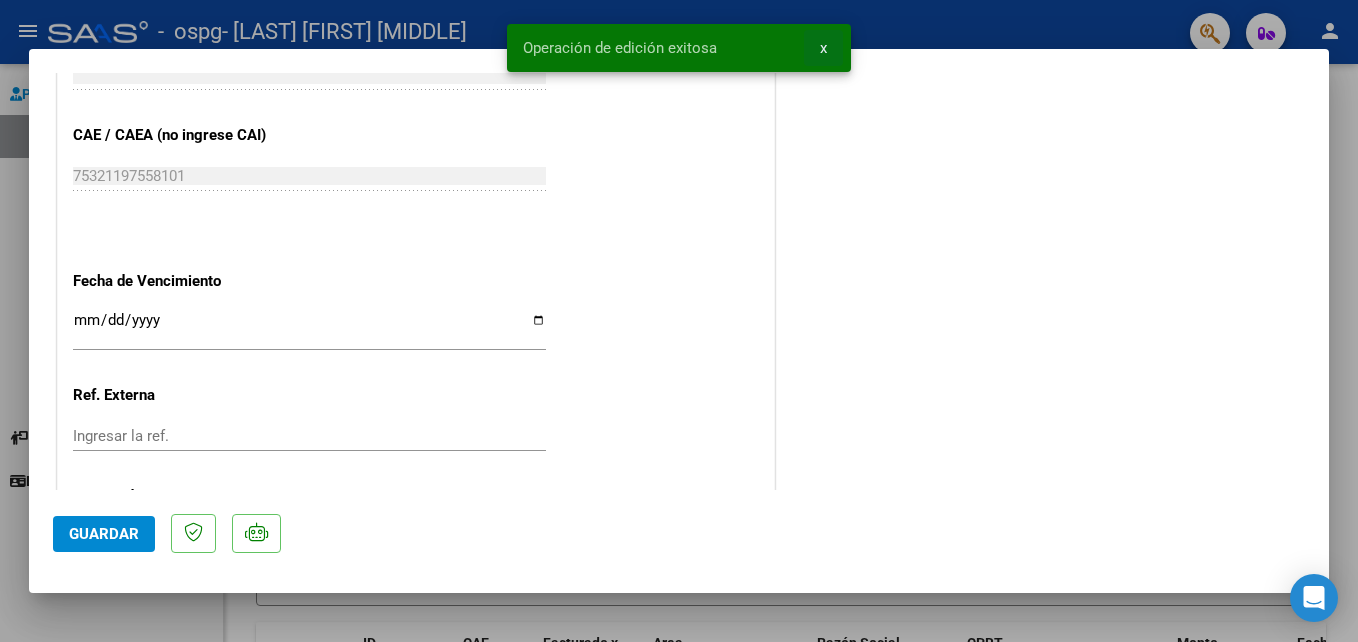 click on "x" at bounding box center [823, 48] 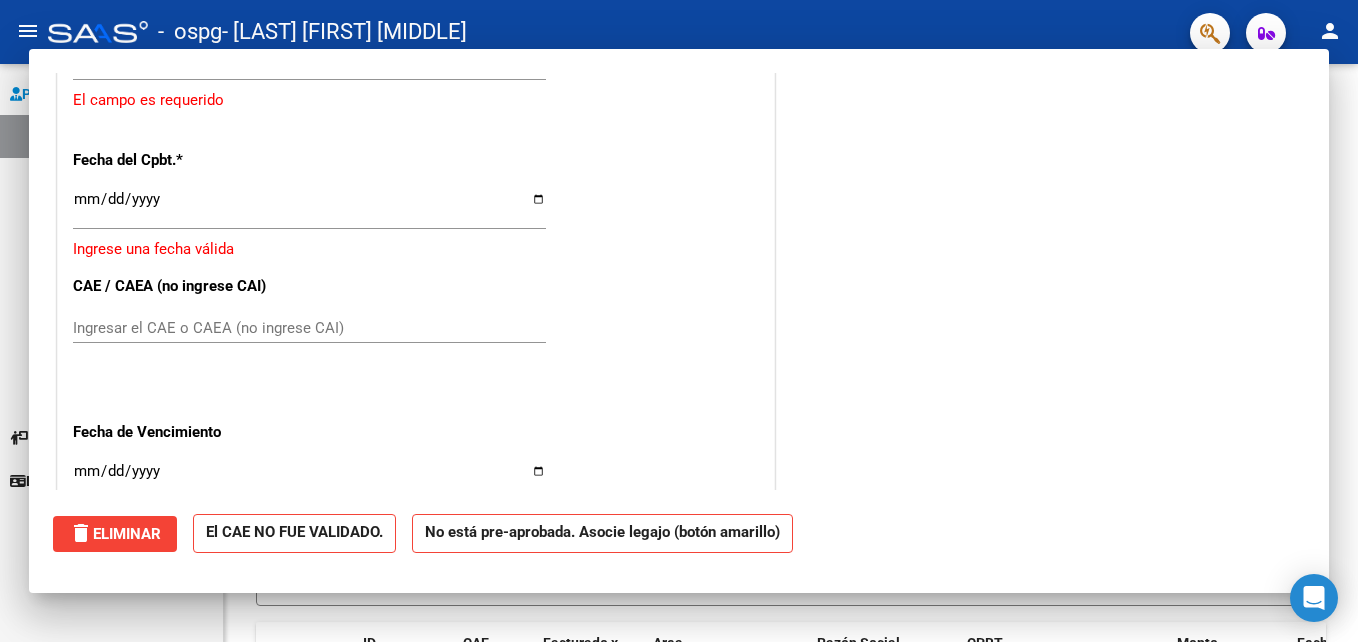 scroll, scrollTop: 0, scrollLeft: 0, axis: both 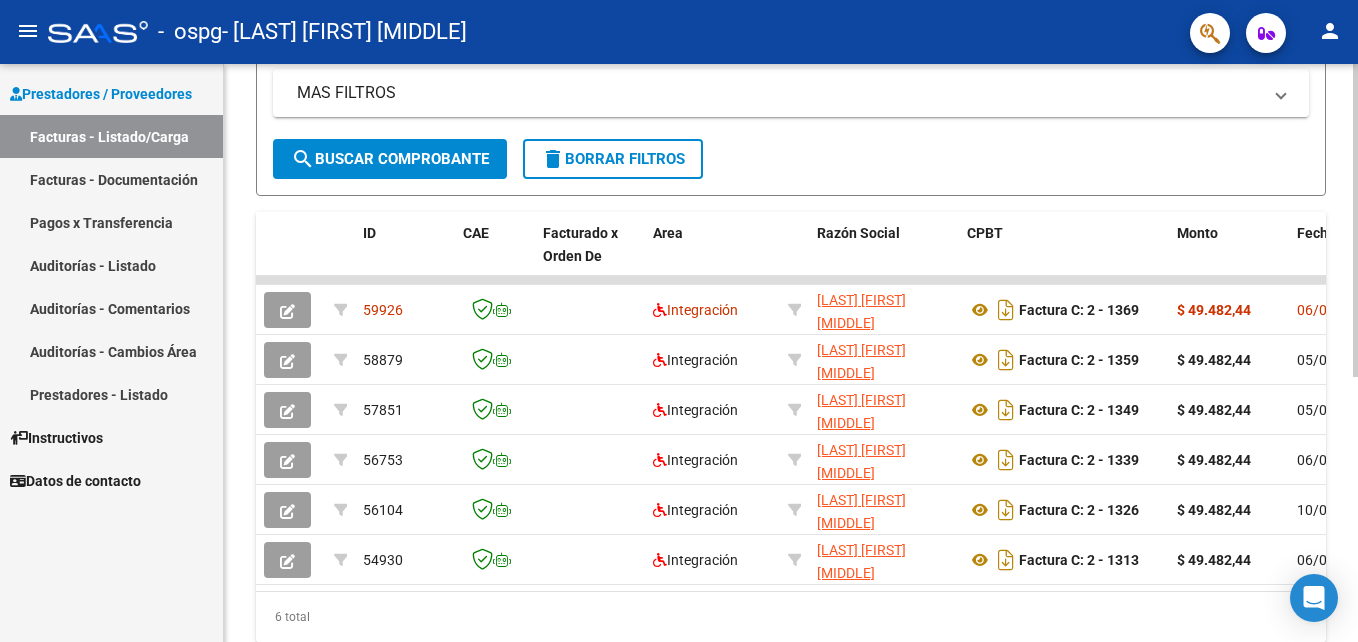 click 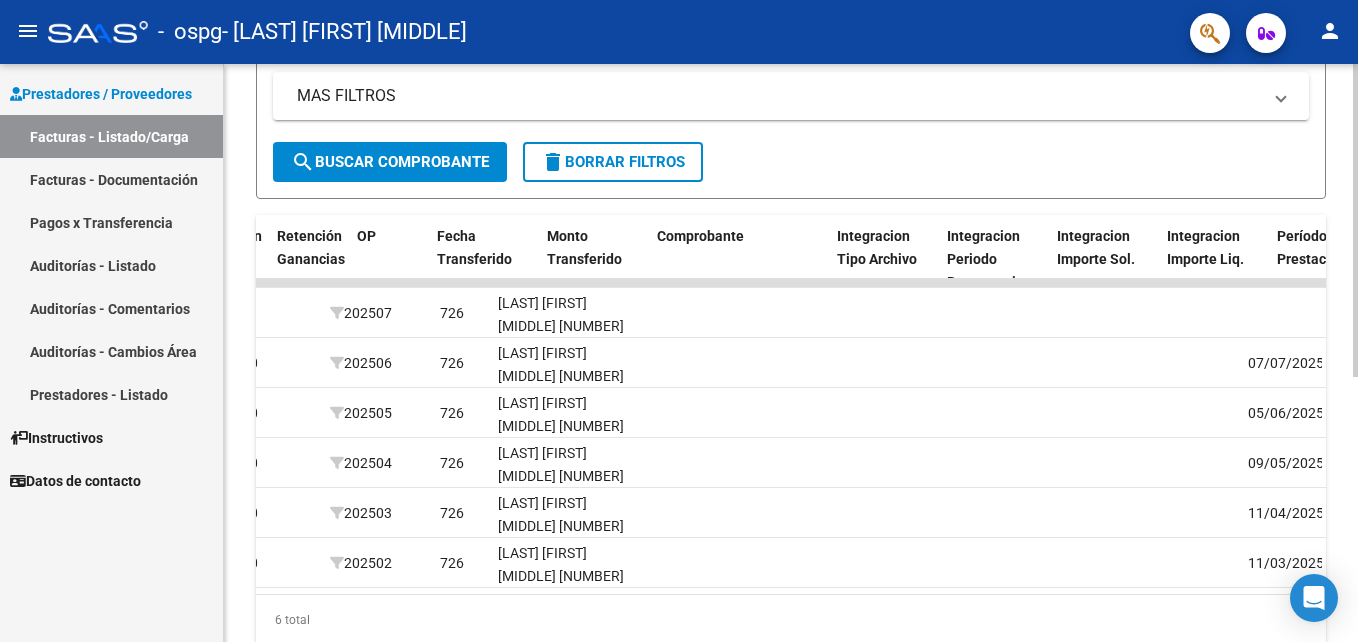 scroll, scrollTop: 0, scrollLeft: 0, axis: both 